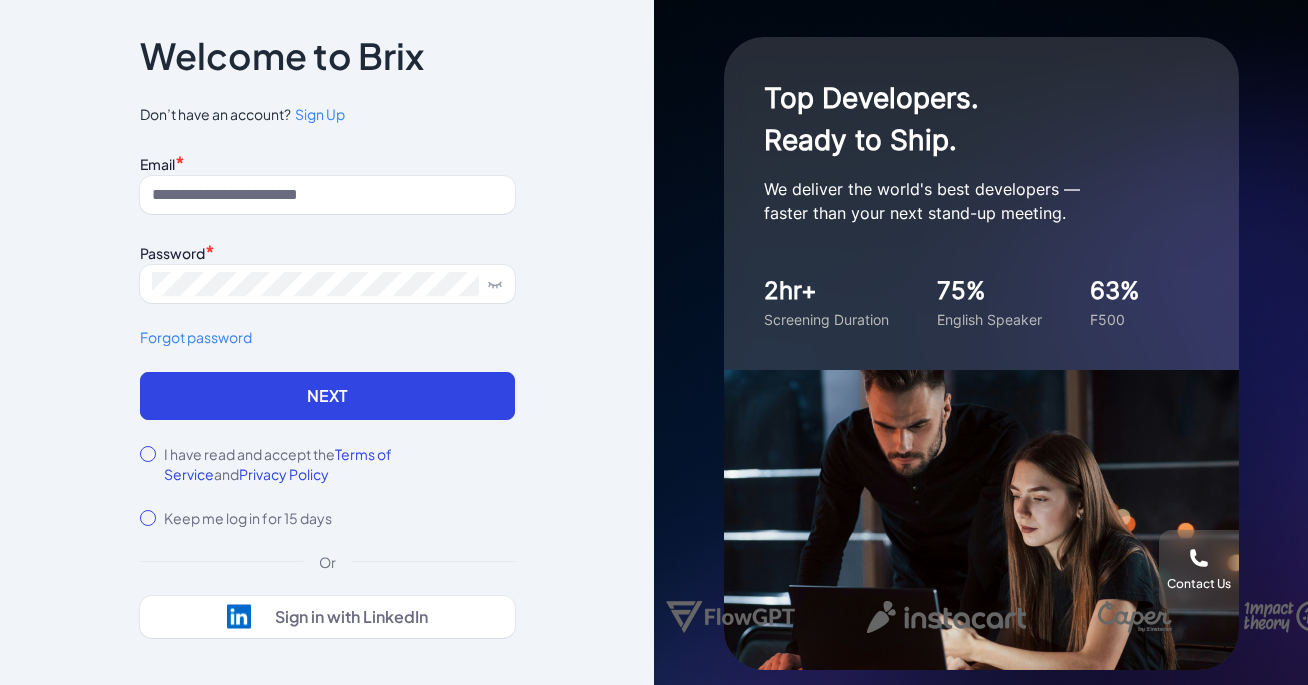 scroll, scrollTop: 0, scrollLeft: 0, axis: both 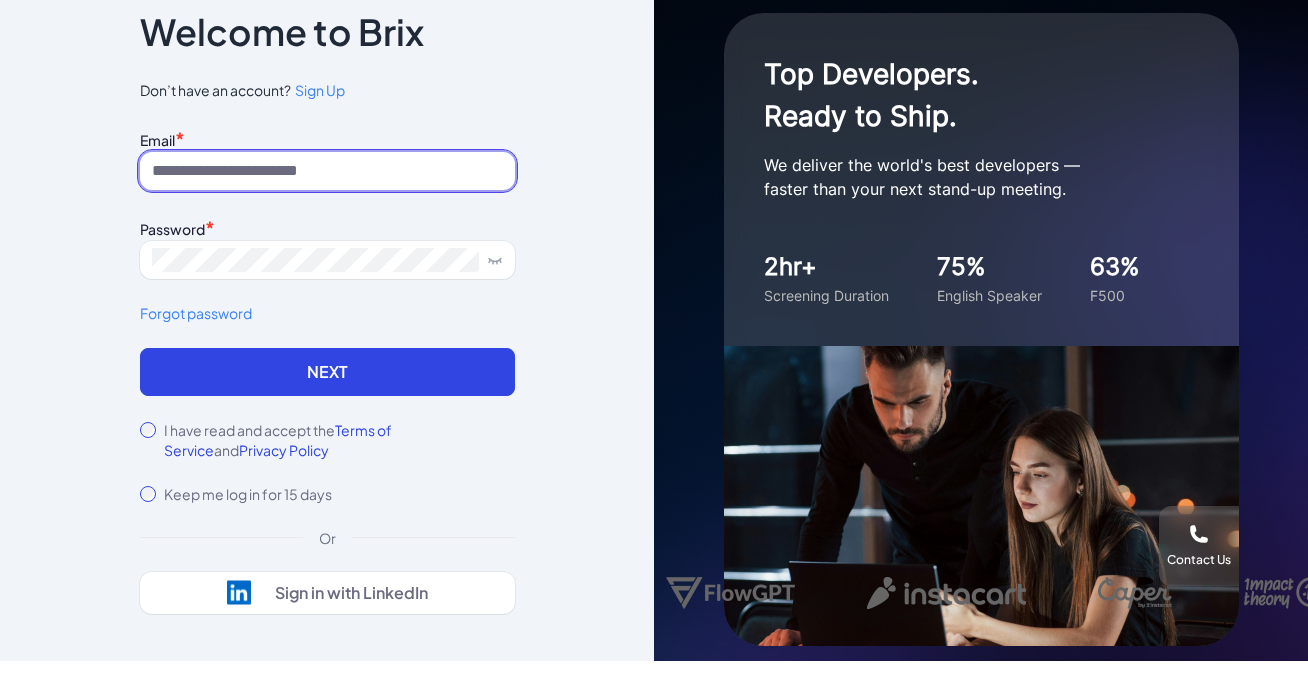 click at bounding box center (327, 171) 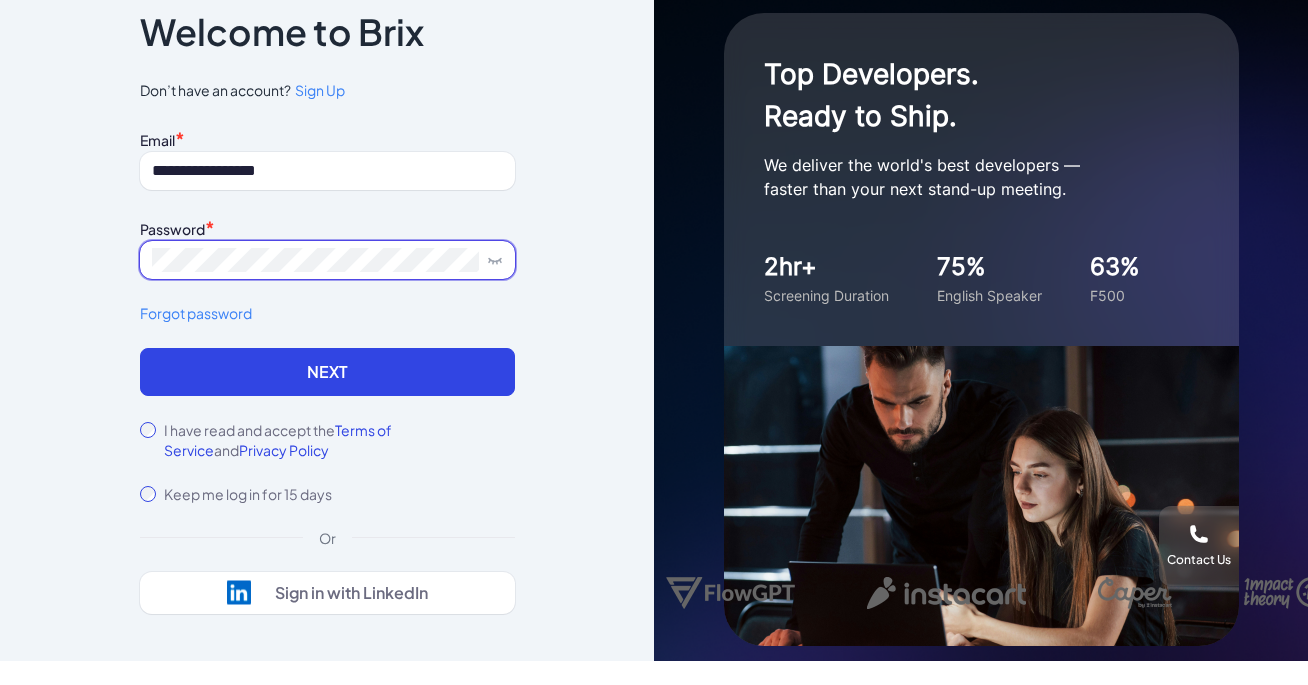 click on "Next" at bounding box center [327, 372] 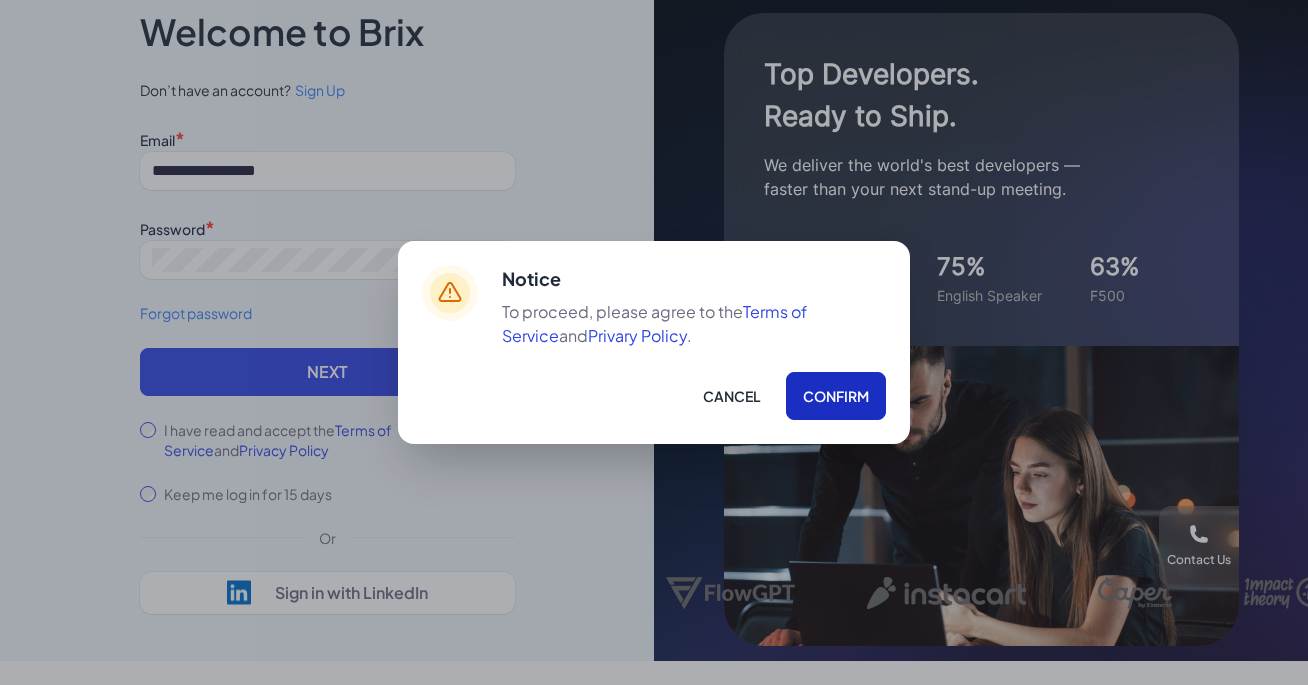 click on "Confirm" at bounding box center [836, 396] 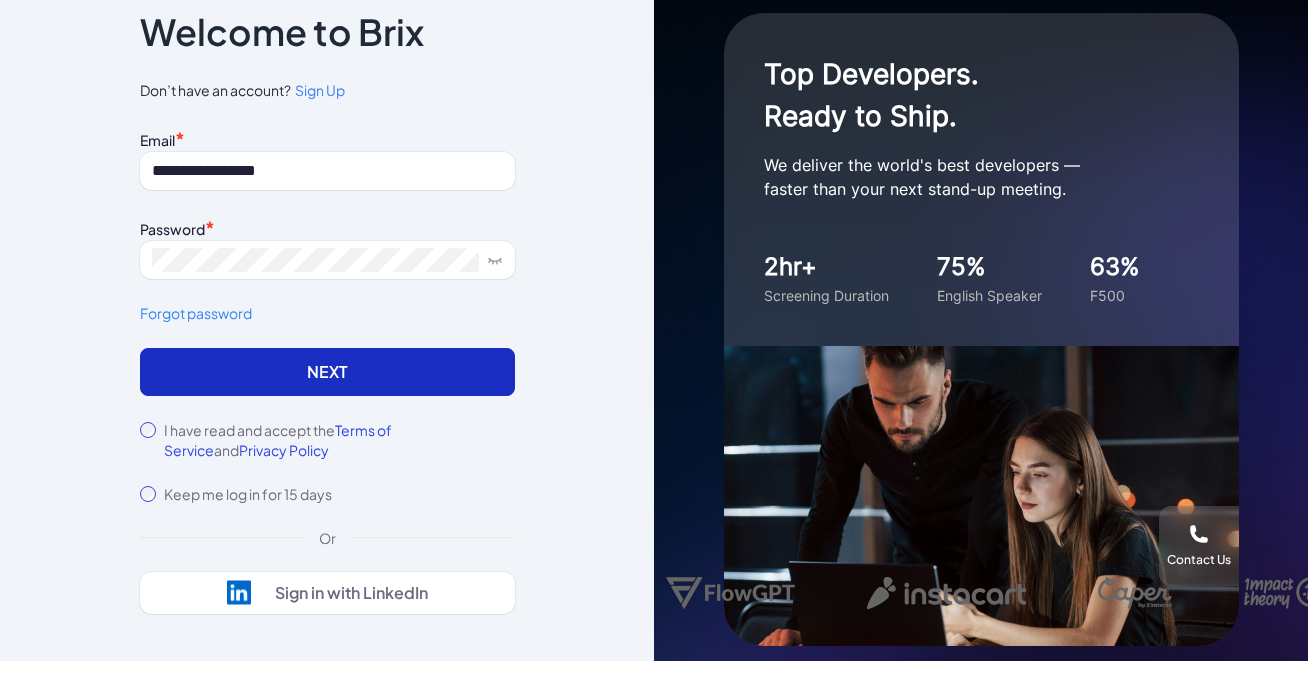 click on "Next" at bounding box center (327, 372) 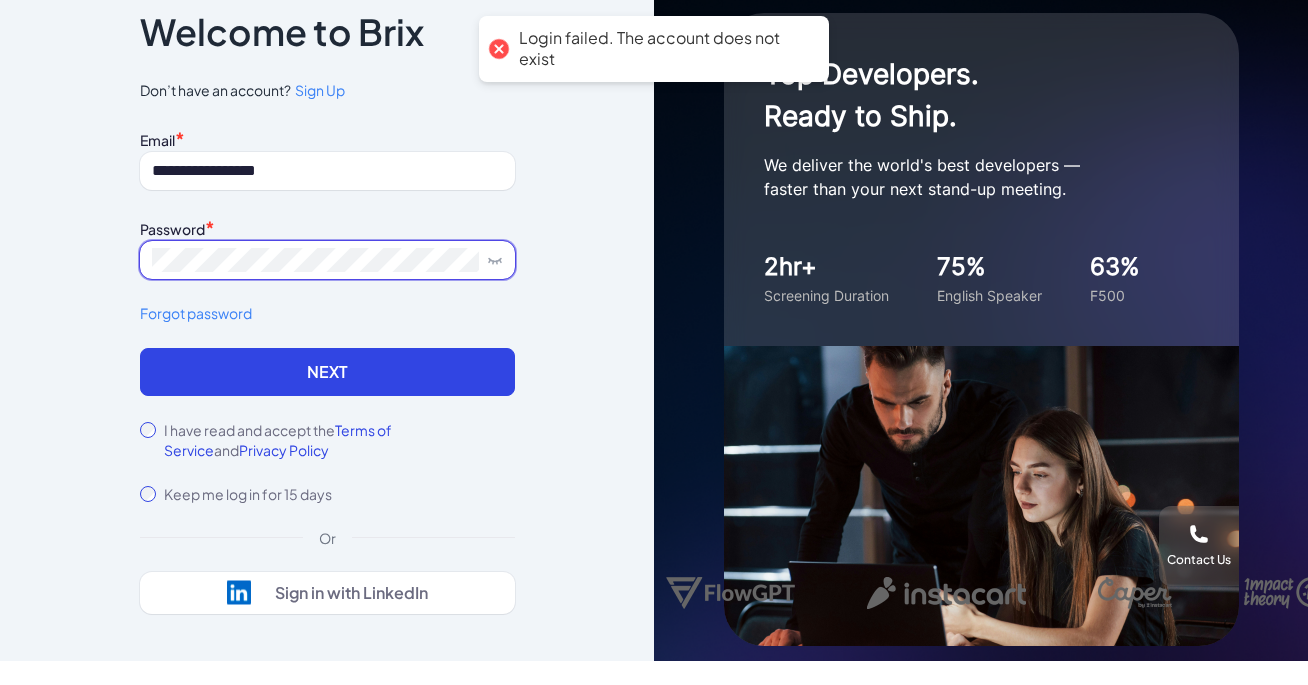 click at bounding box center (327, 260) 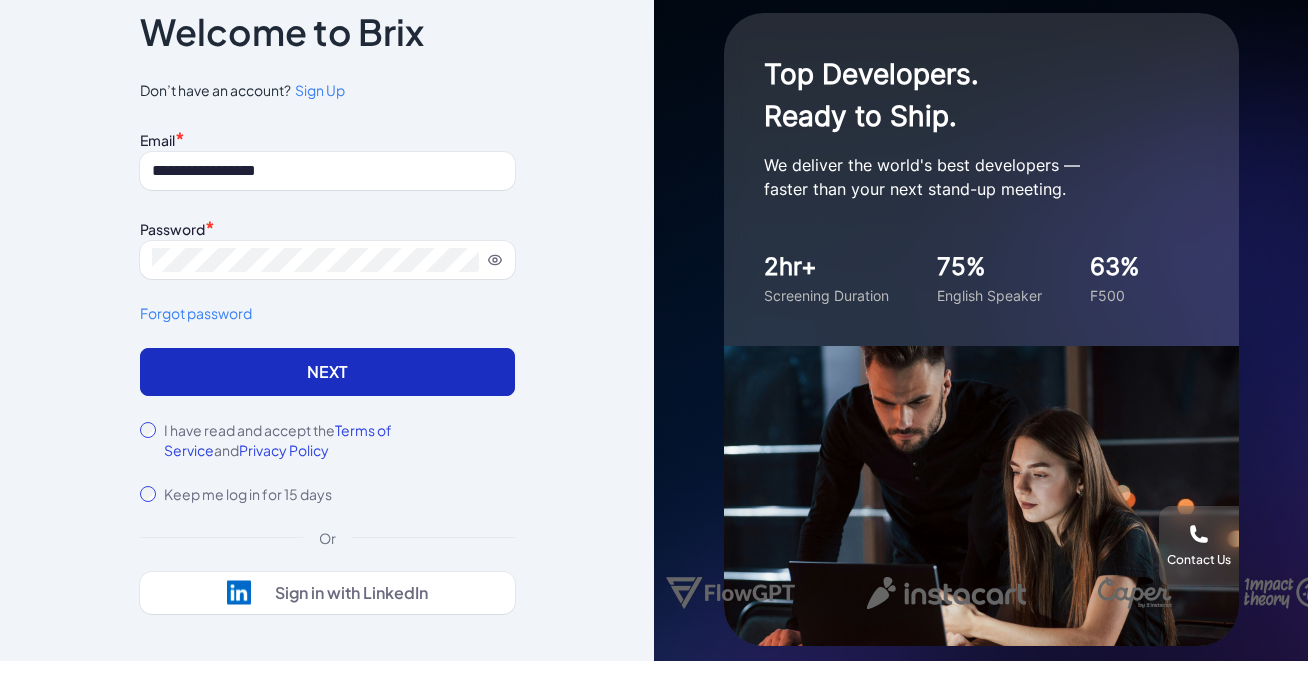 click on "Next" at bounding box center [327, 372] 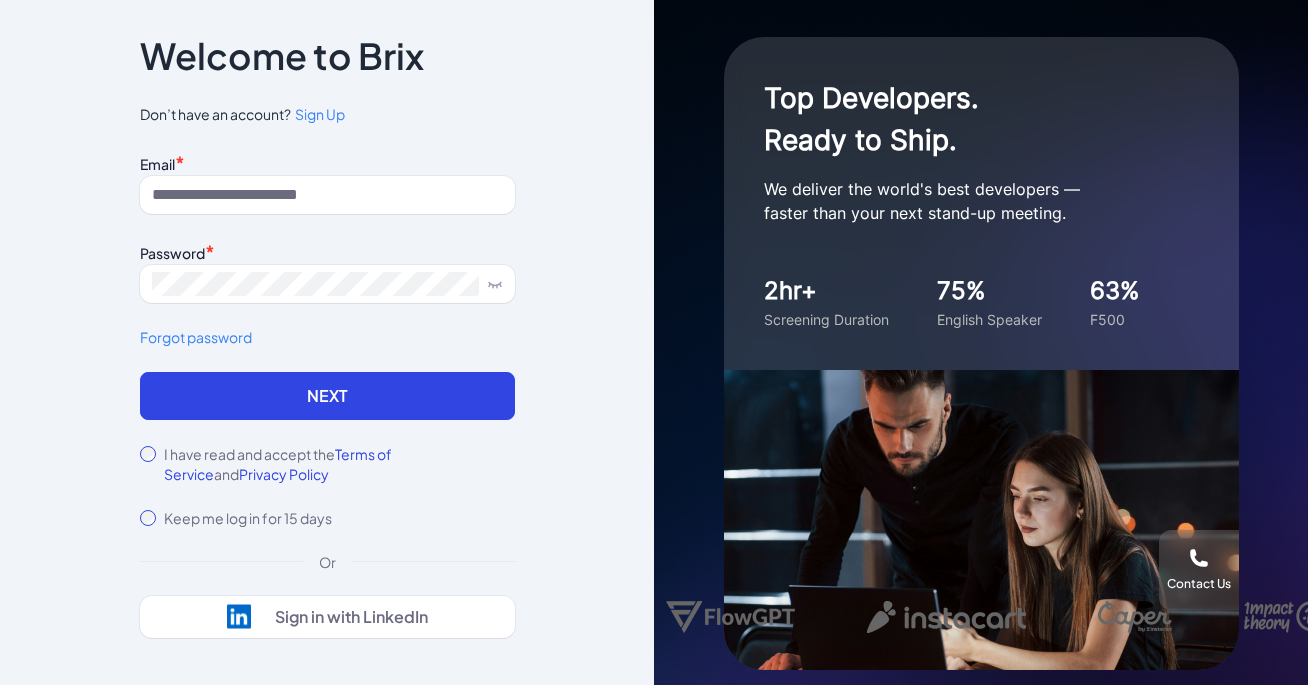 scroll, scrollTop: 0, scrollLeft: 0, axis: both 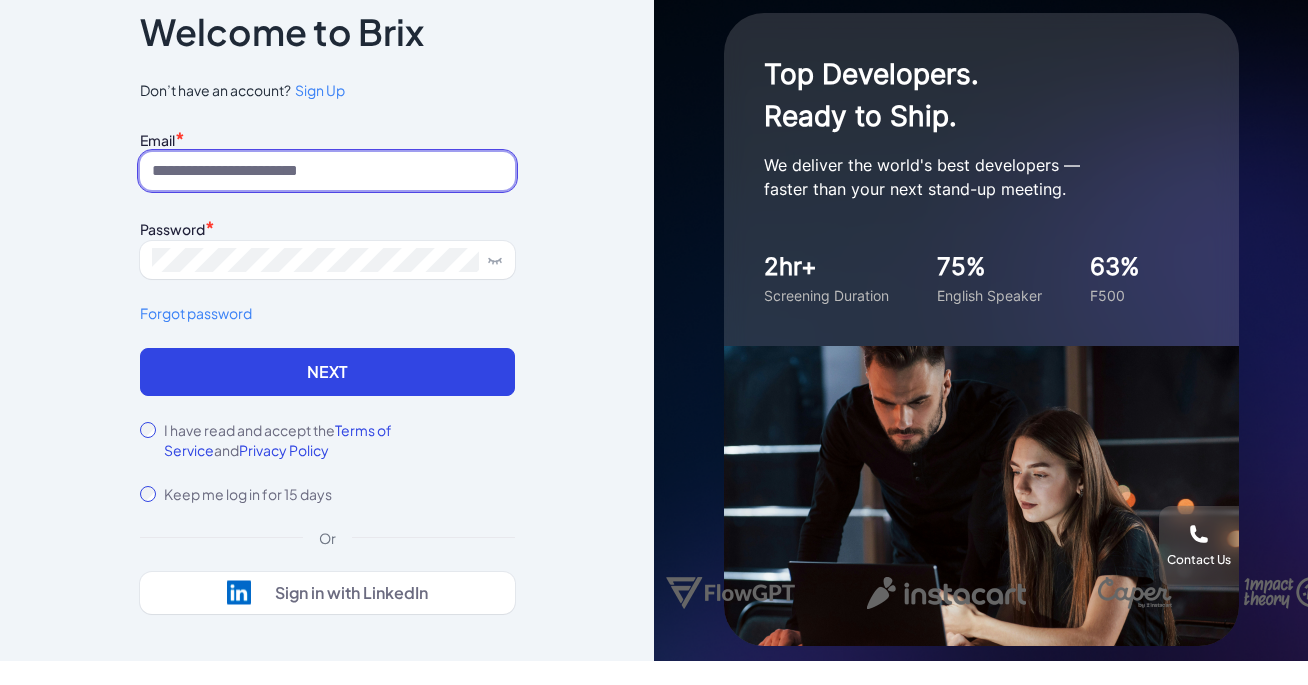click at bounding box center (327, 171) 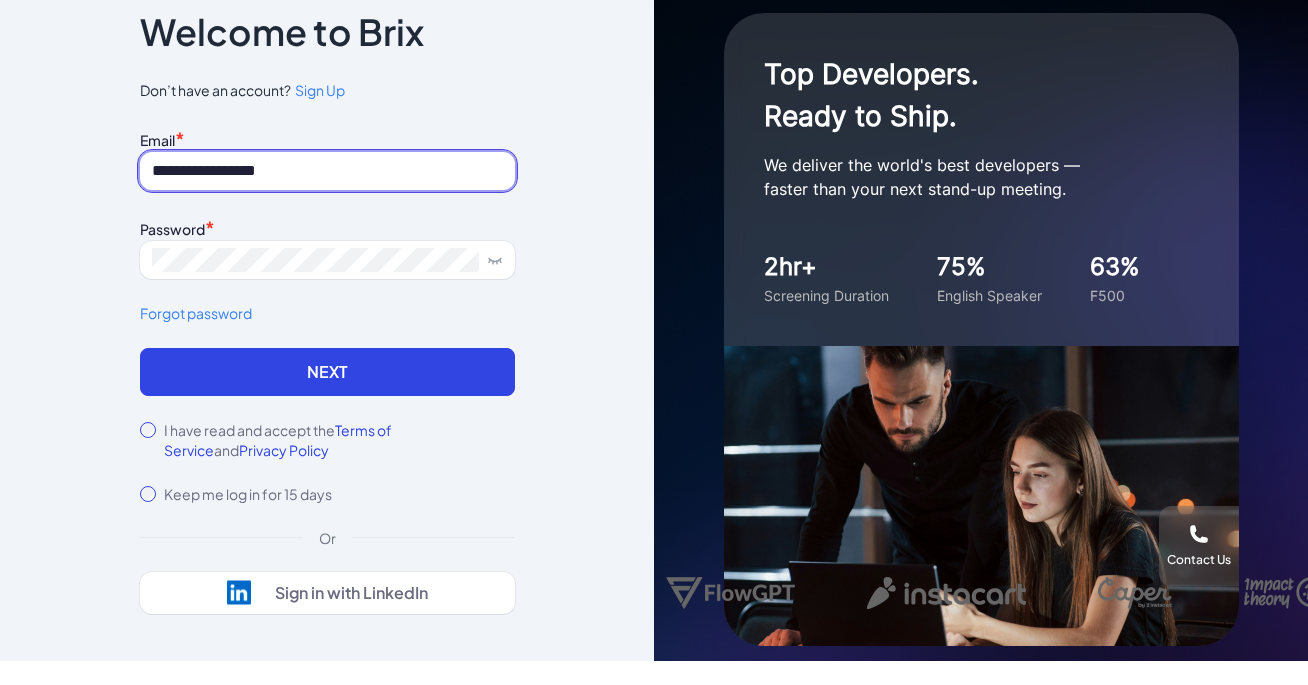 click on "**********" at bounding box center (327, 171) 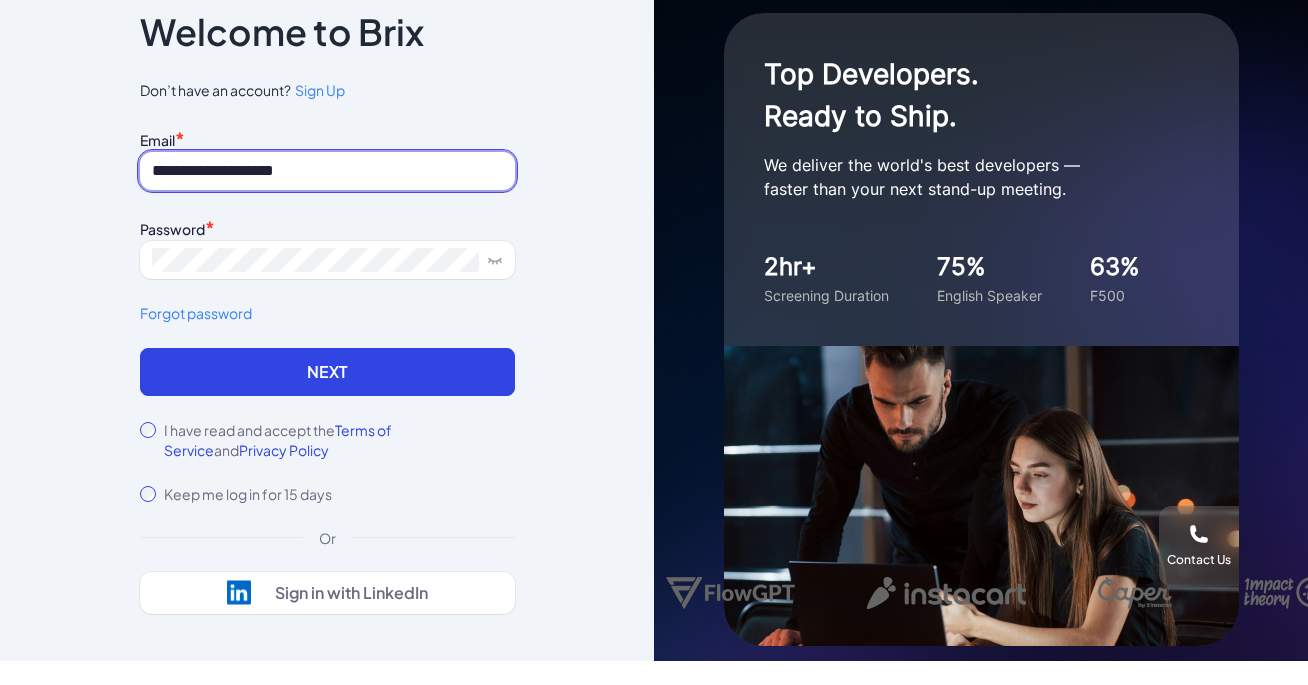 click 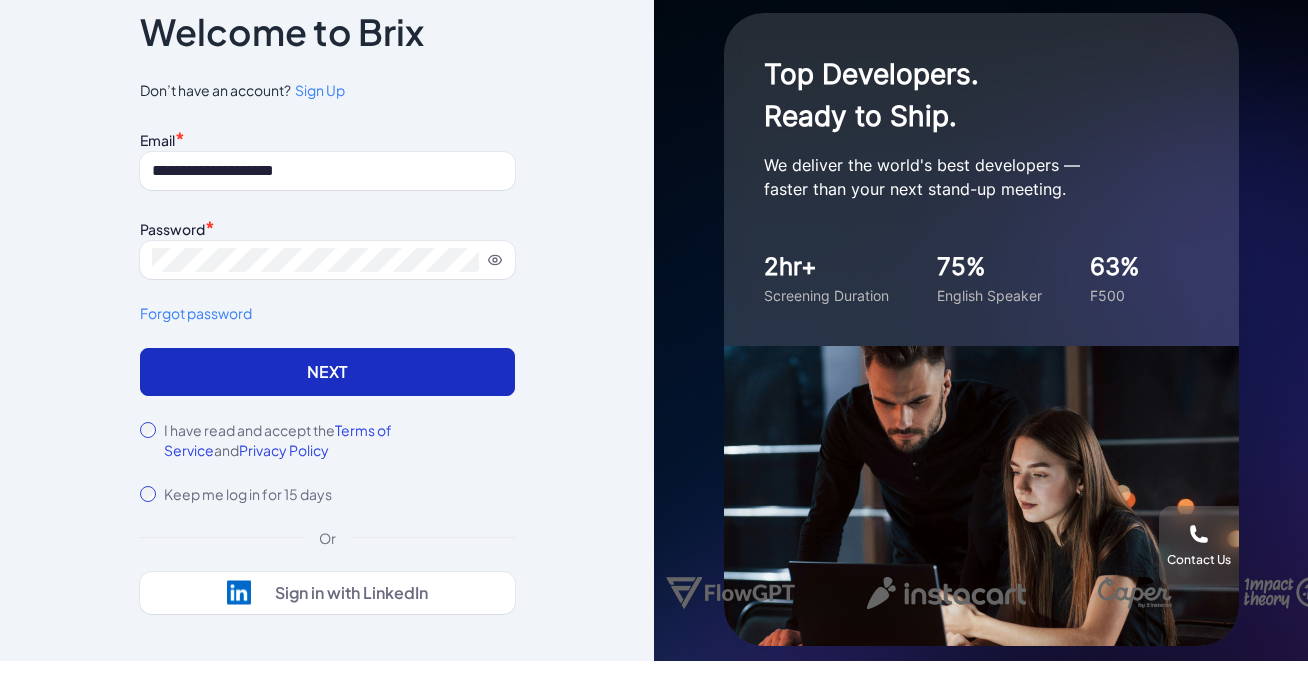 click on "Next" at bounding box center [327, 372] 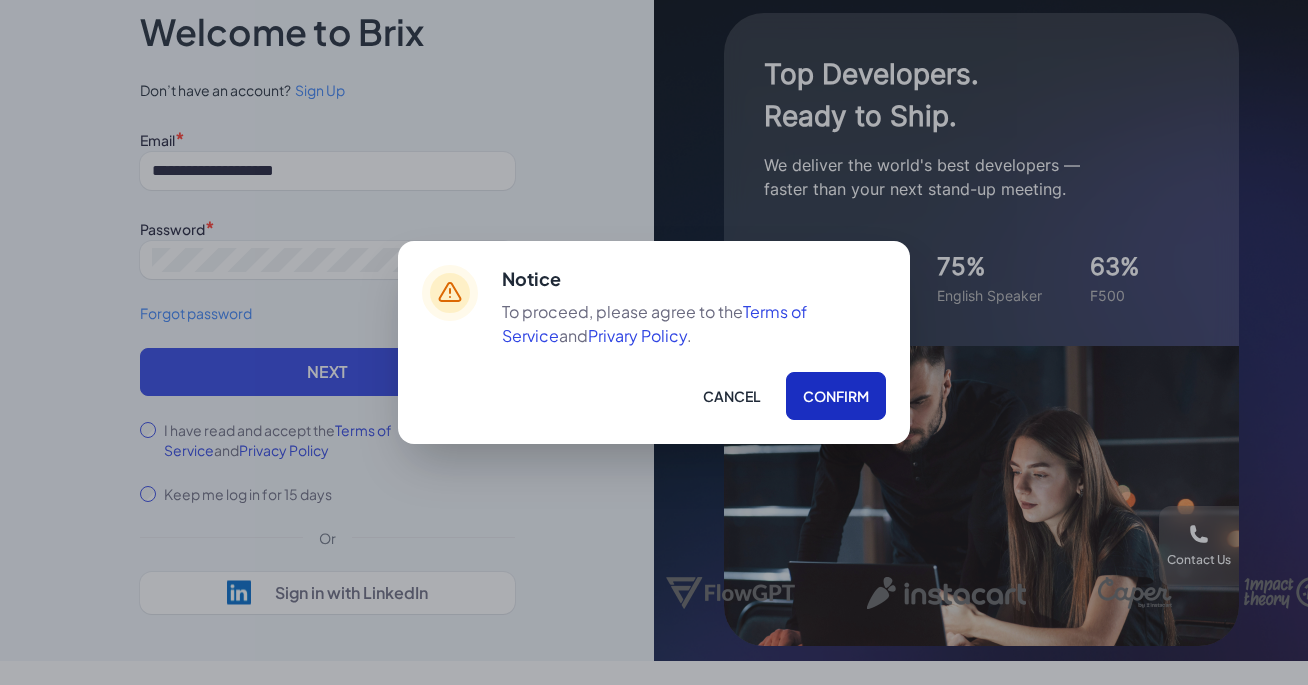 click on "Confirm" at bounding box center [836, 396] 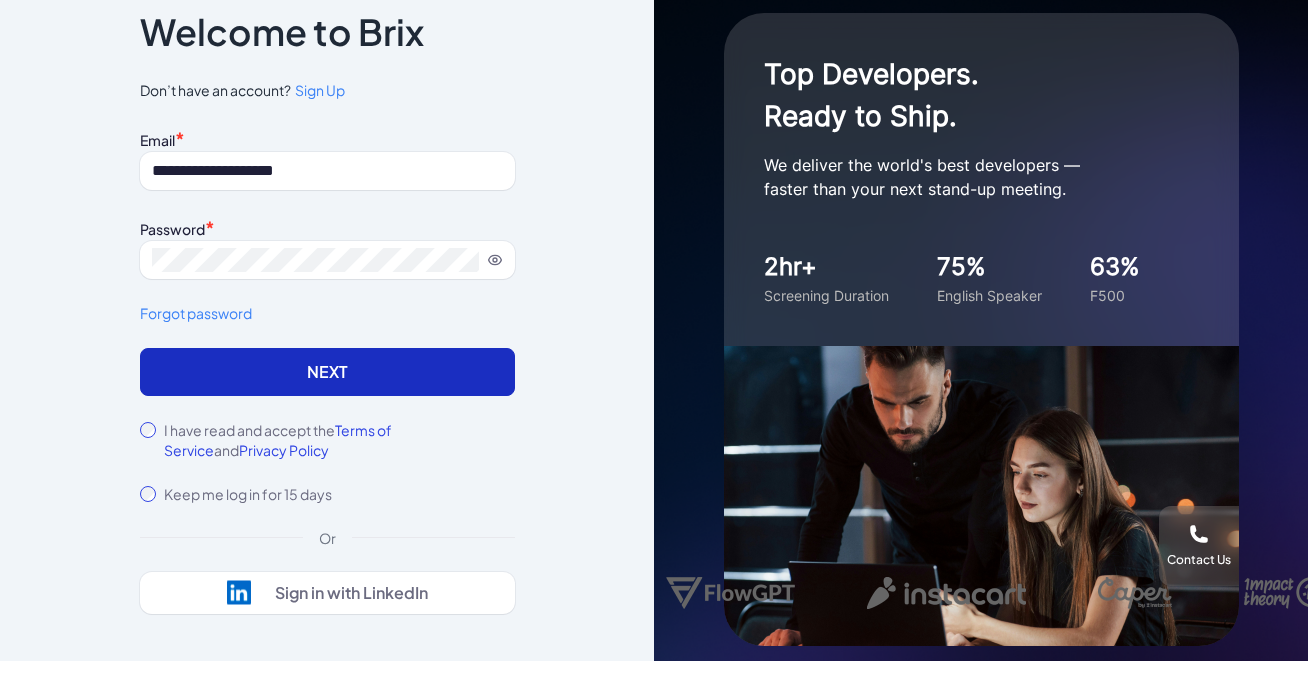 click on "Next" at bounding box center [327, 372] 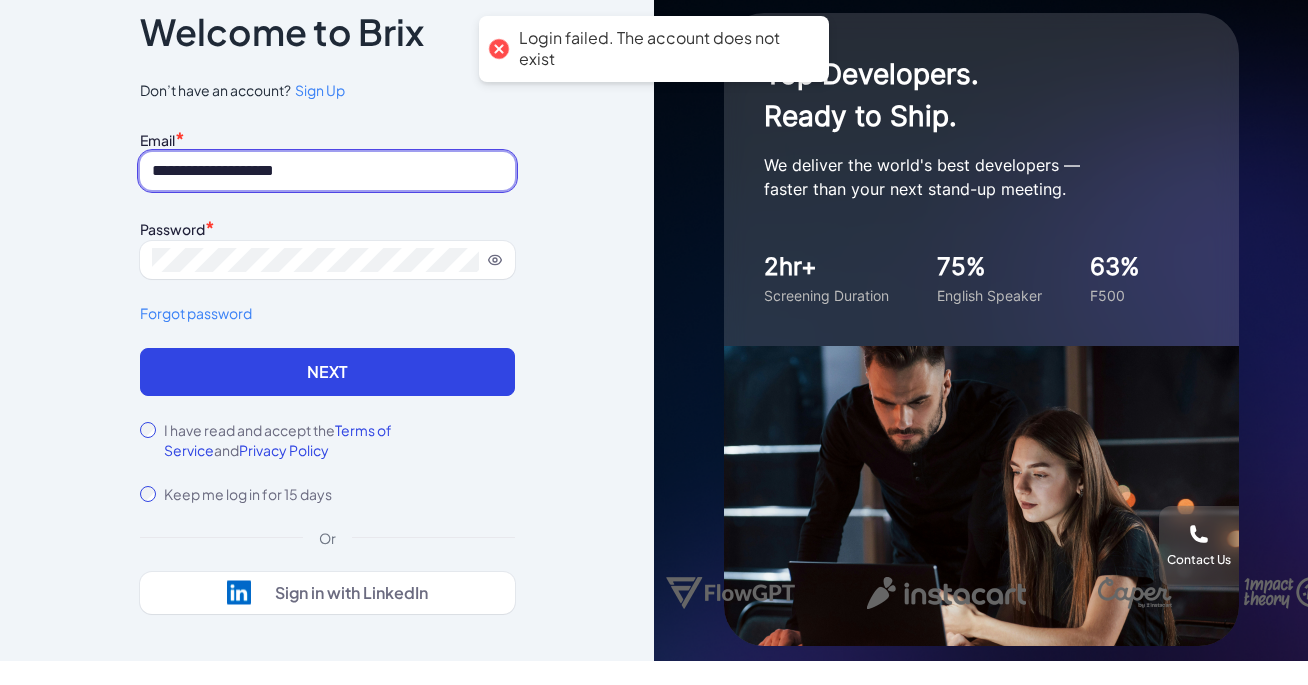 click on "**********" at bounding box center [327, 171] 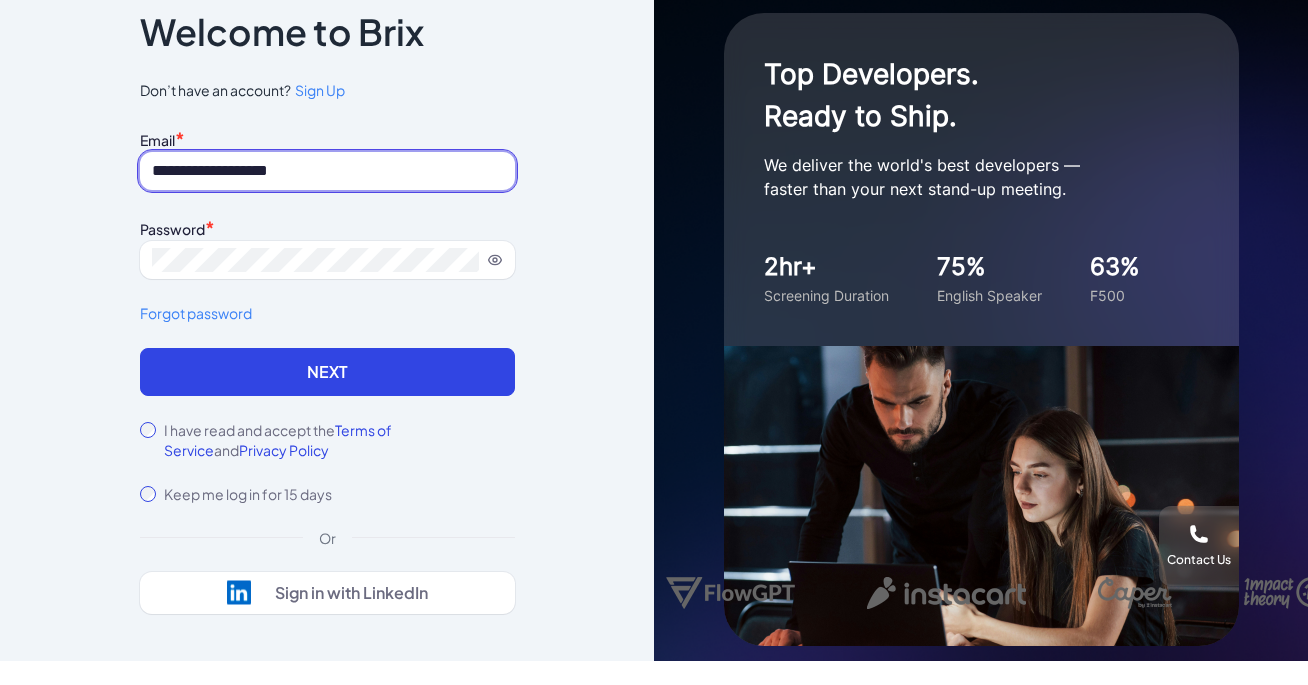 type on "**********" 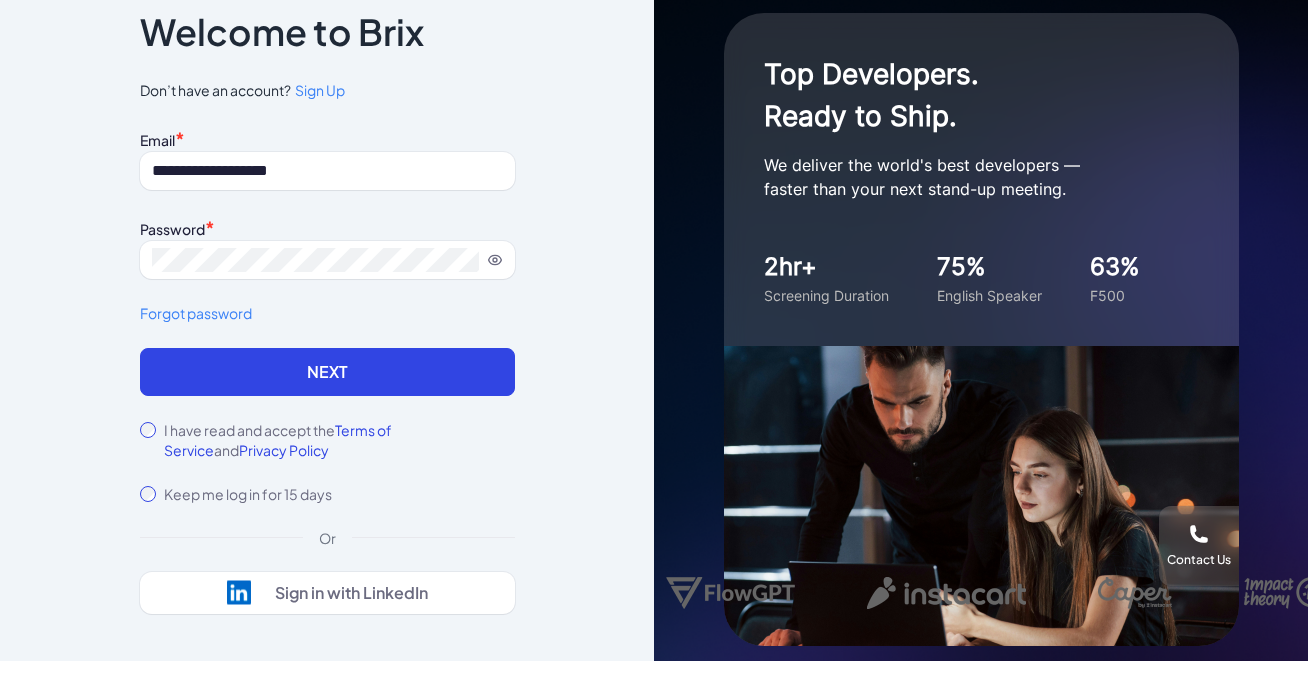 click on "**********" at bounding box center (327, 314) 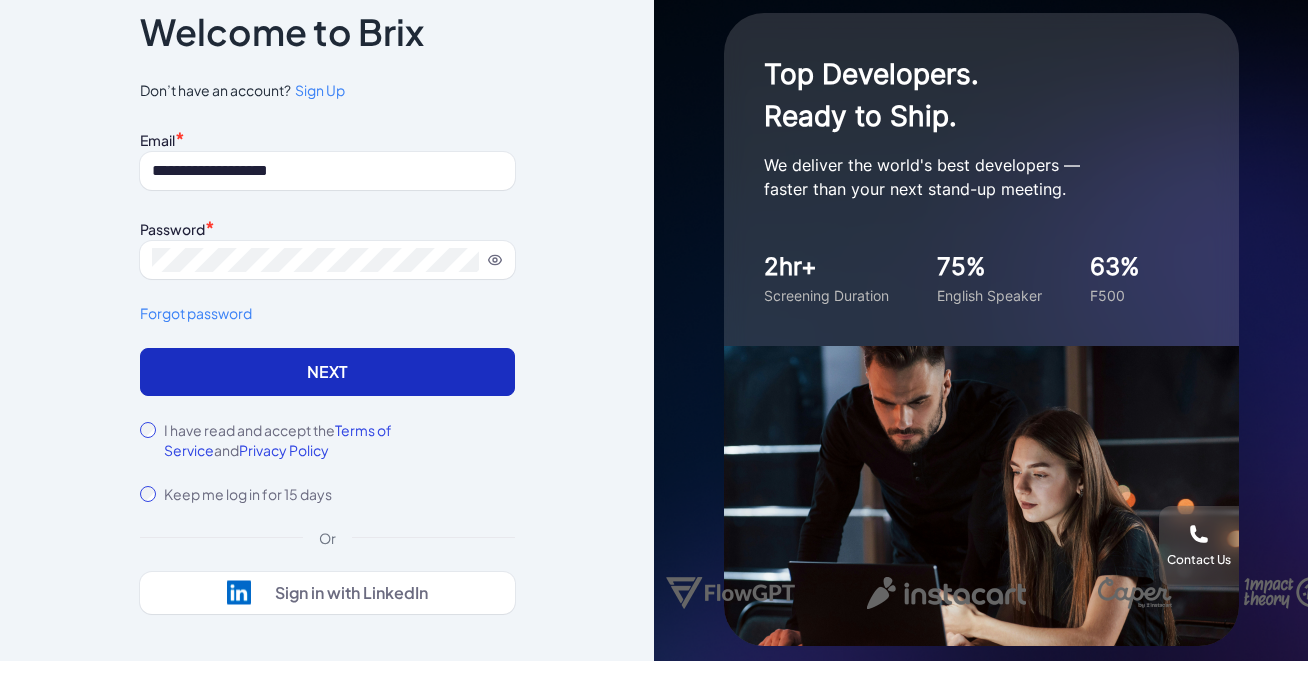 click on "Next" at bounding box center [327, 372] 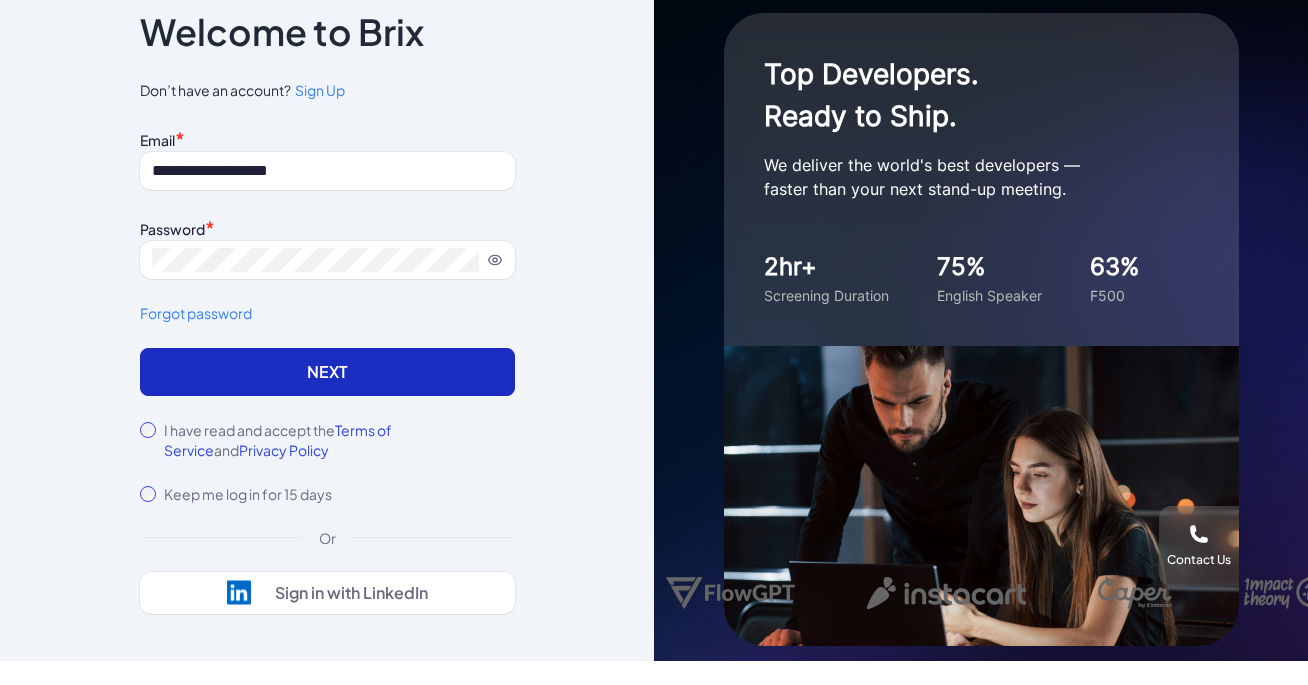 click on "Next" at bounding box center [327, 372] 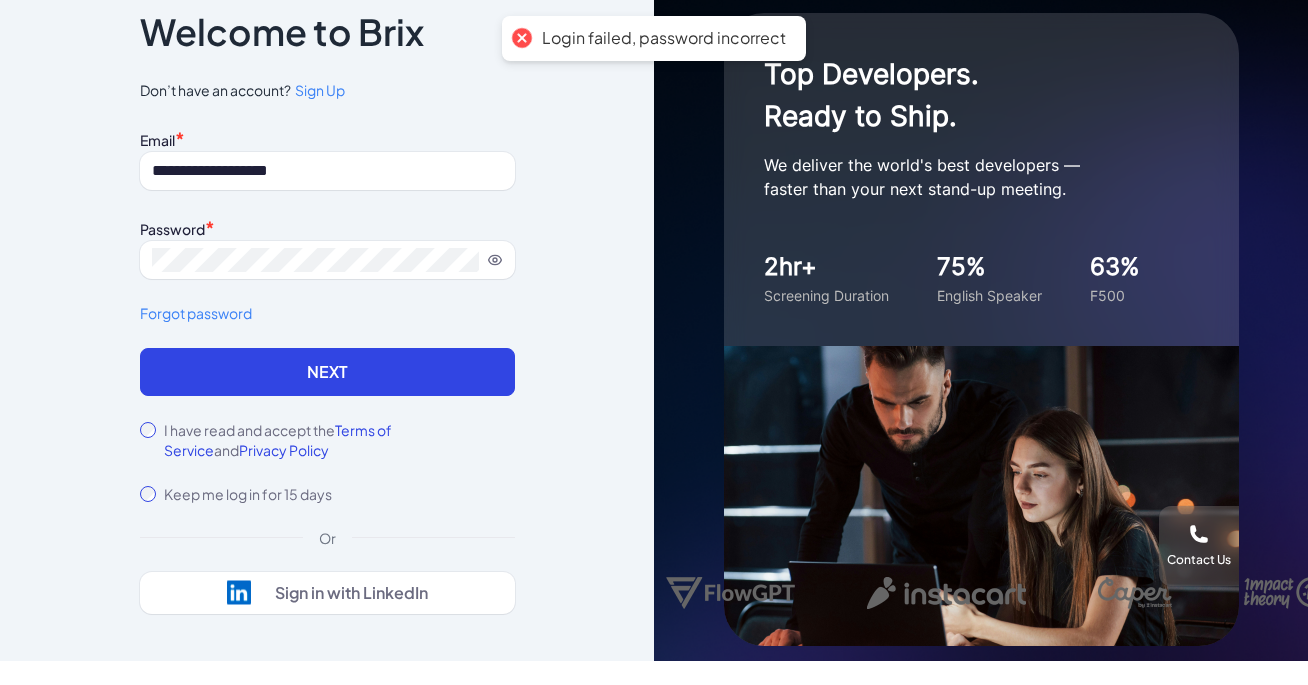 click on "Forgot password" at bounding box center [327, 313] 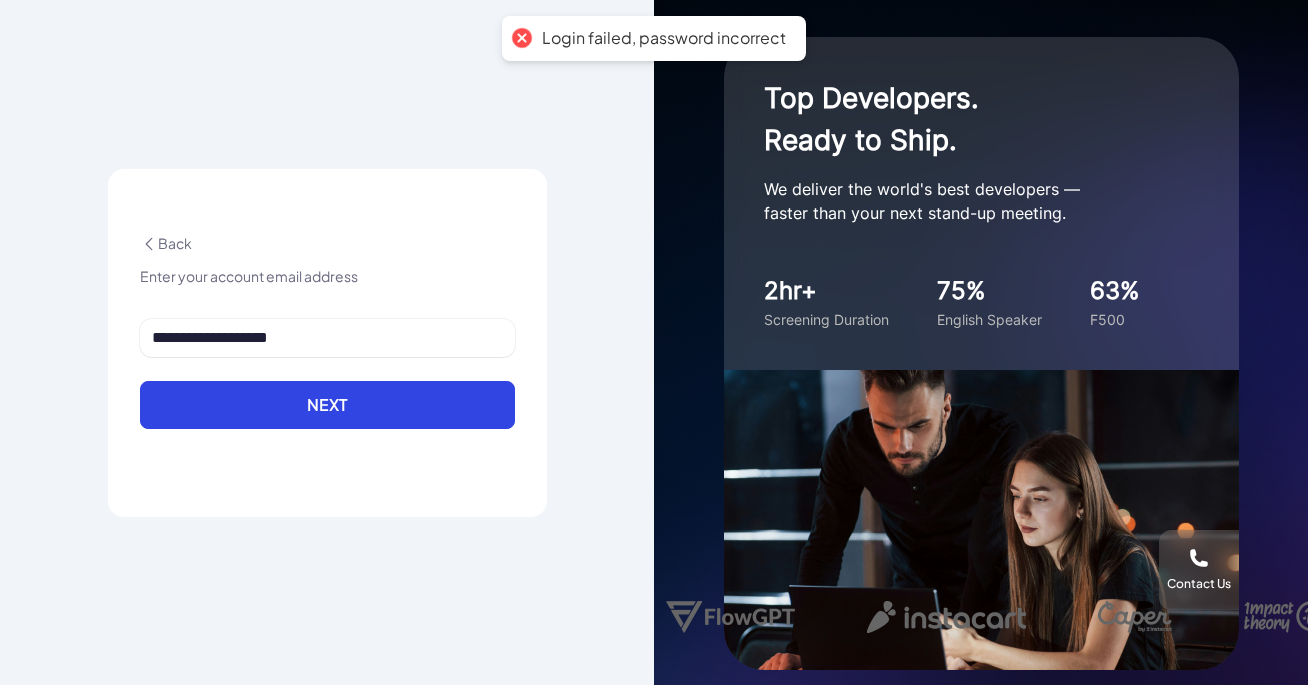 scroll, scrollTop: 0, scrollLeft: 0, axis: both 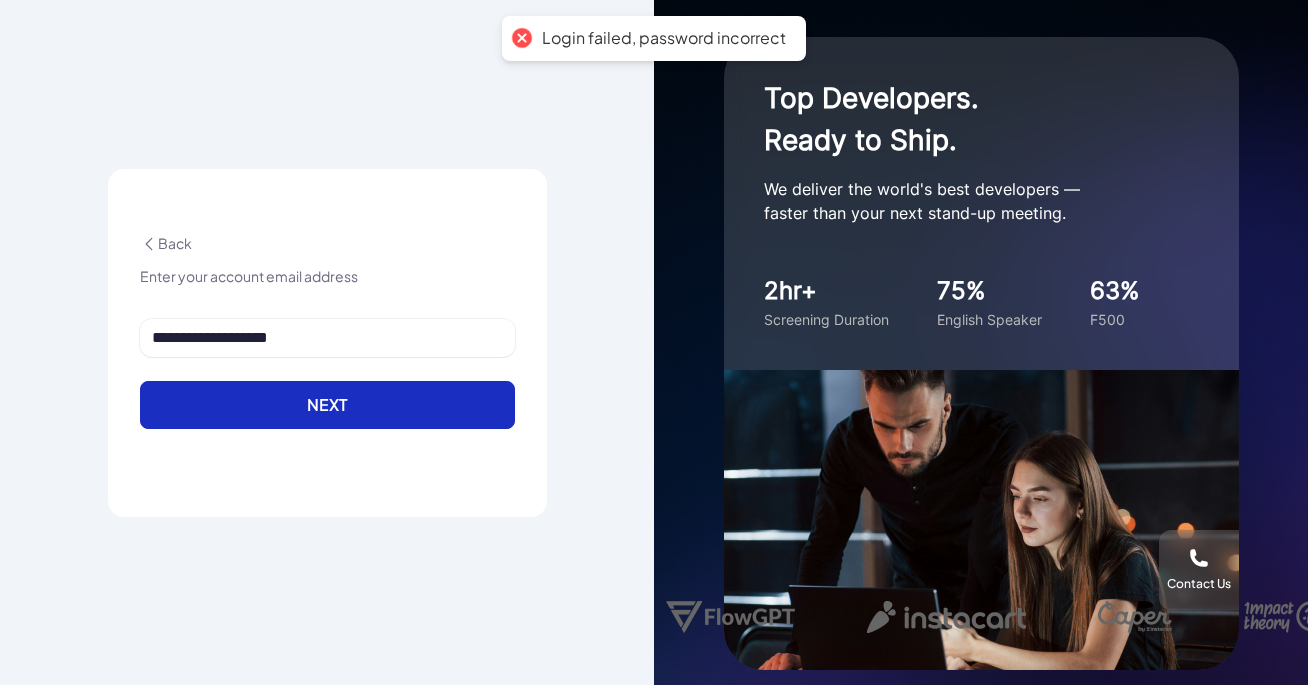 click on "Next" at bounding box center (327, 405) 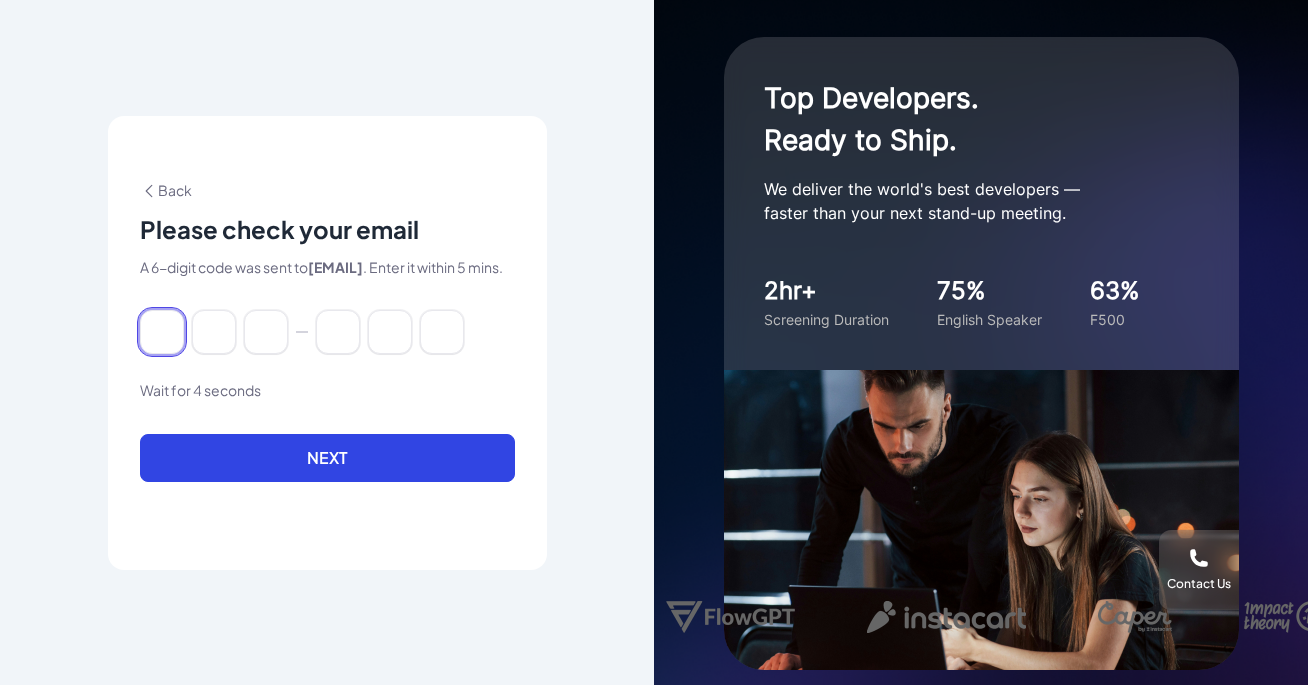 click at bounding box center [162, 332] 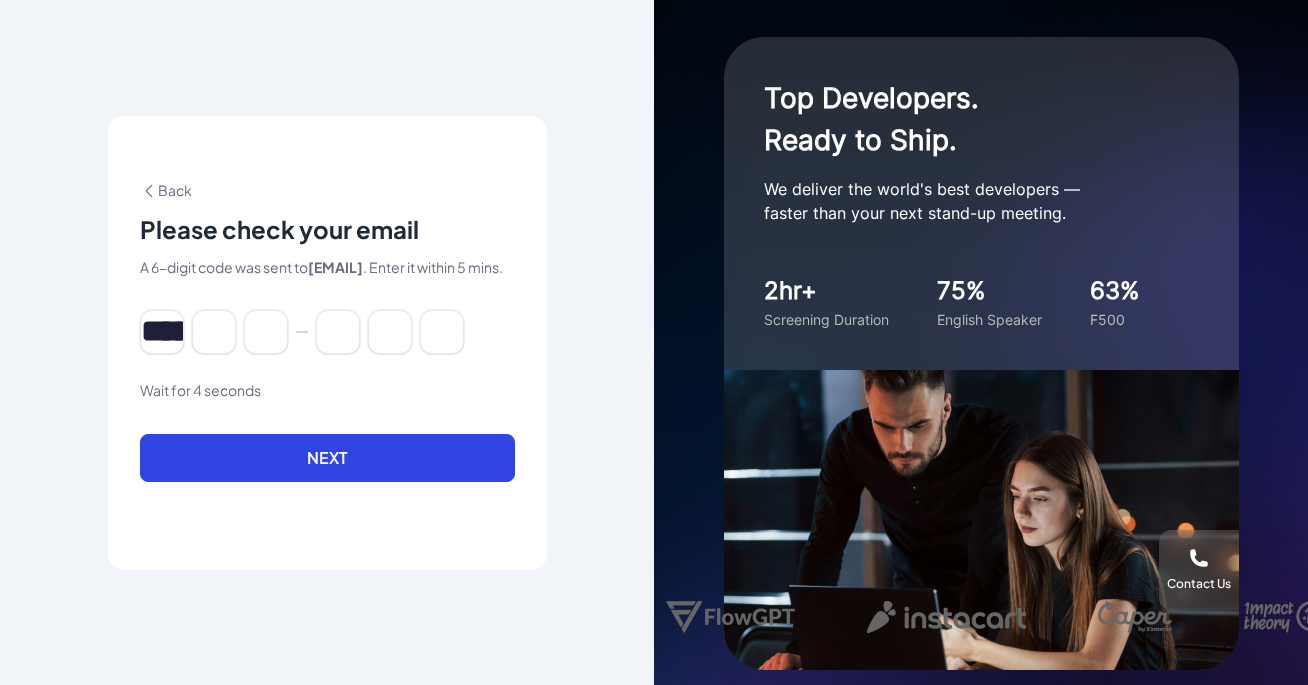 type on "*" 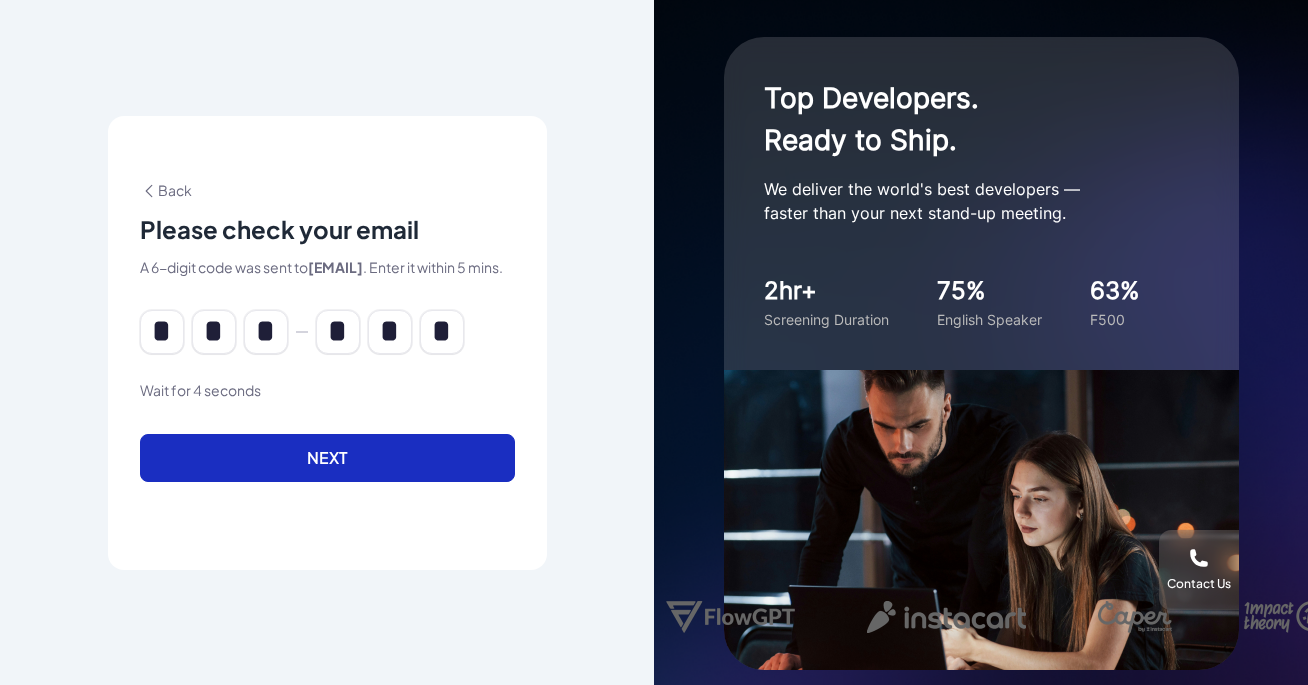 click on "Next" at bounding box center (327, 458) 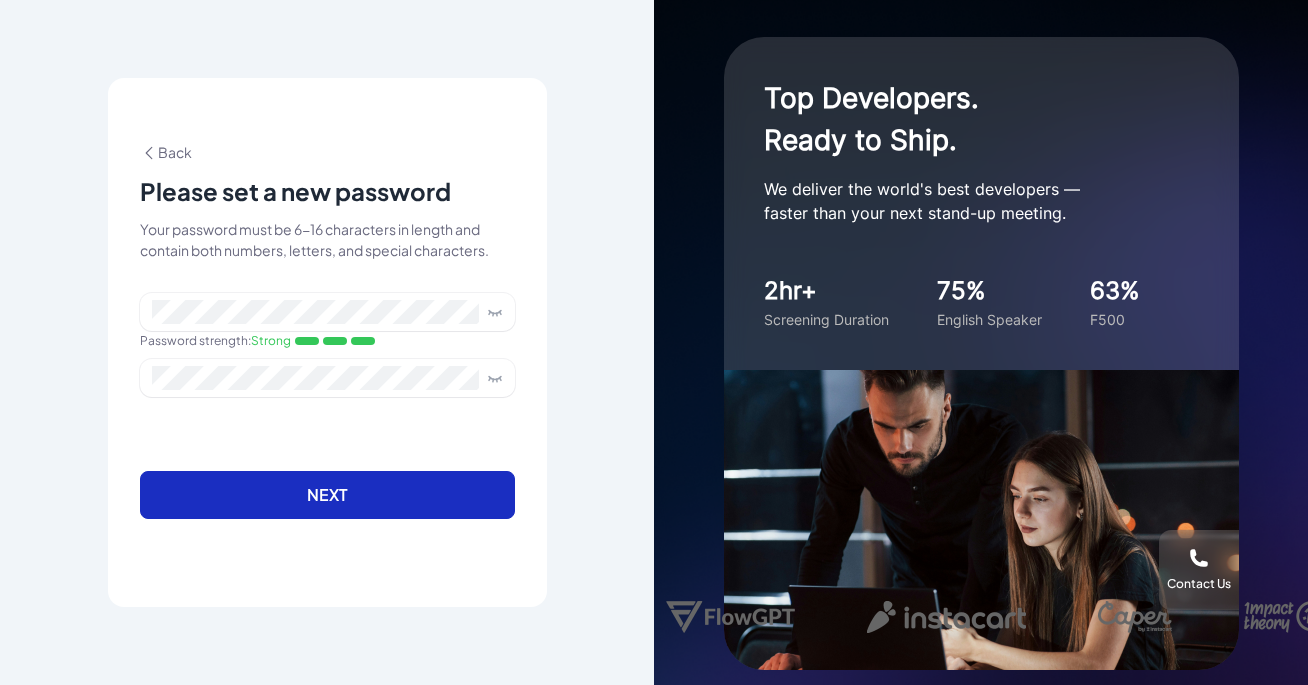 click on "Next" at bounding box center [327, 495] 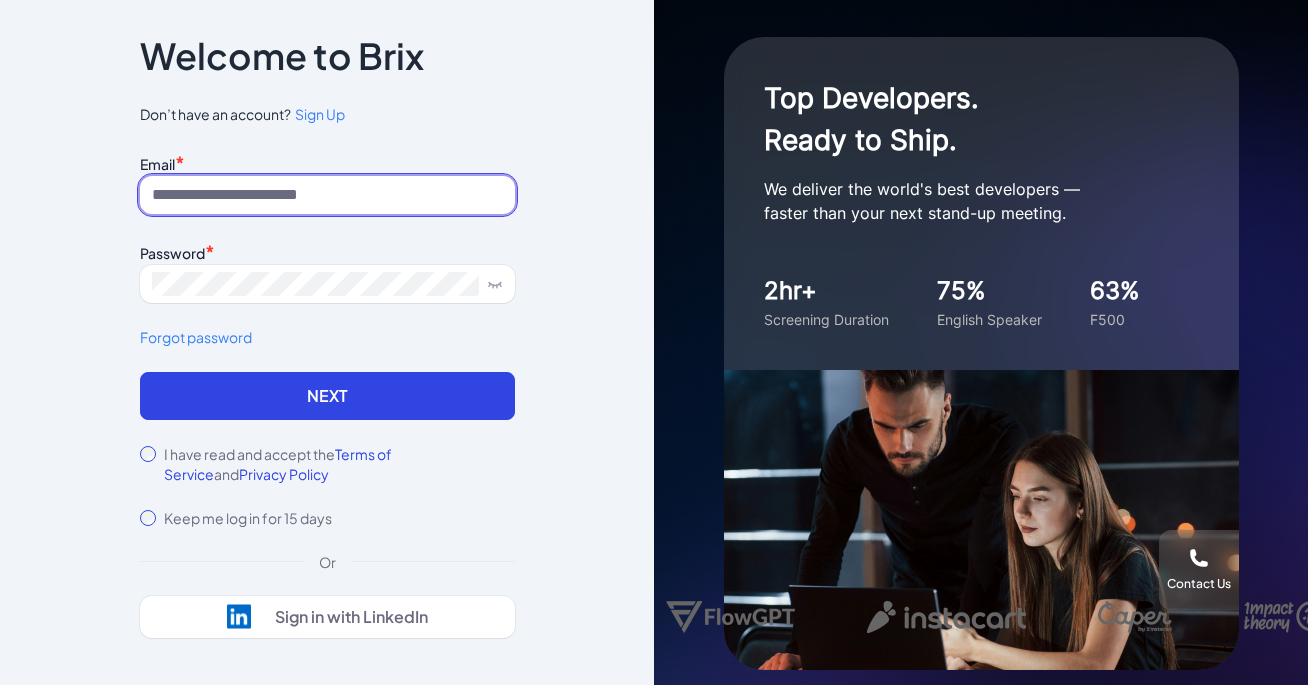 click at bounding box center [327, 195] 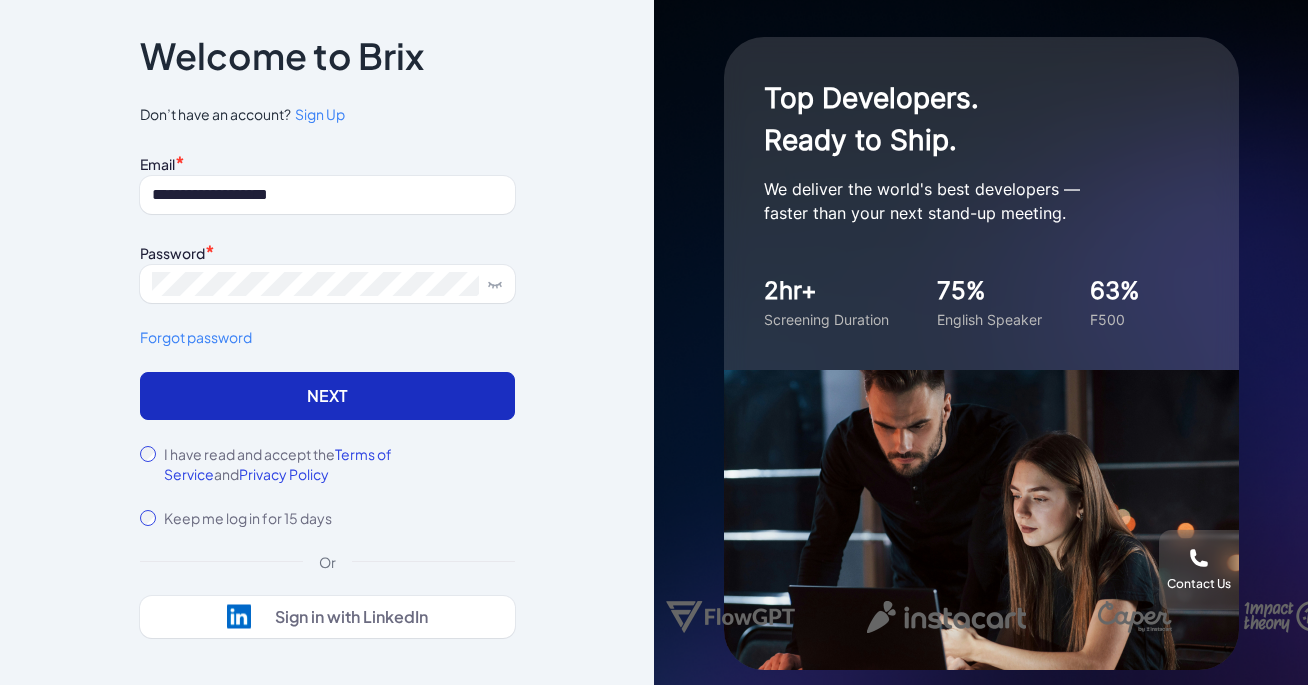 click on "Next" at bounding box center [327, 396] 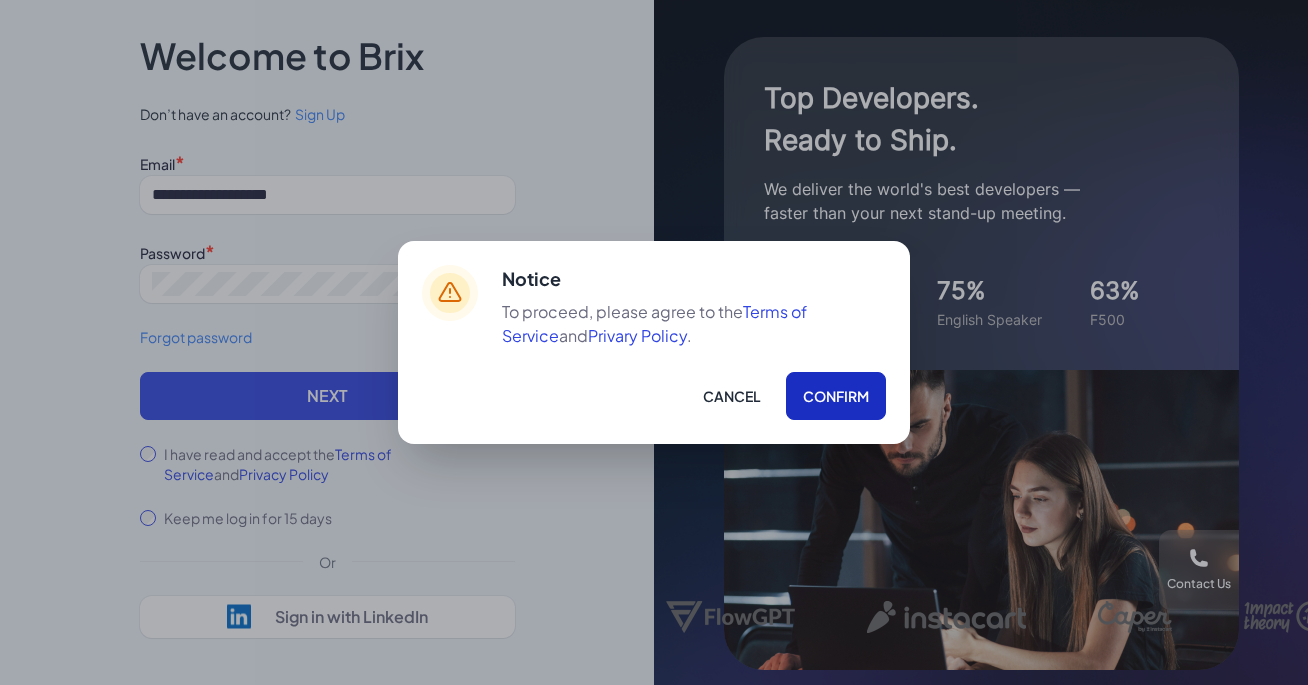 click on "Confirm" at bounding box center [836, 396] 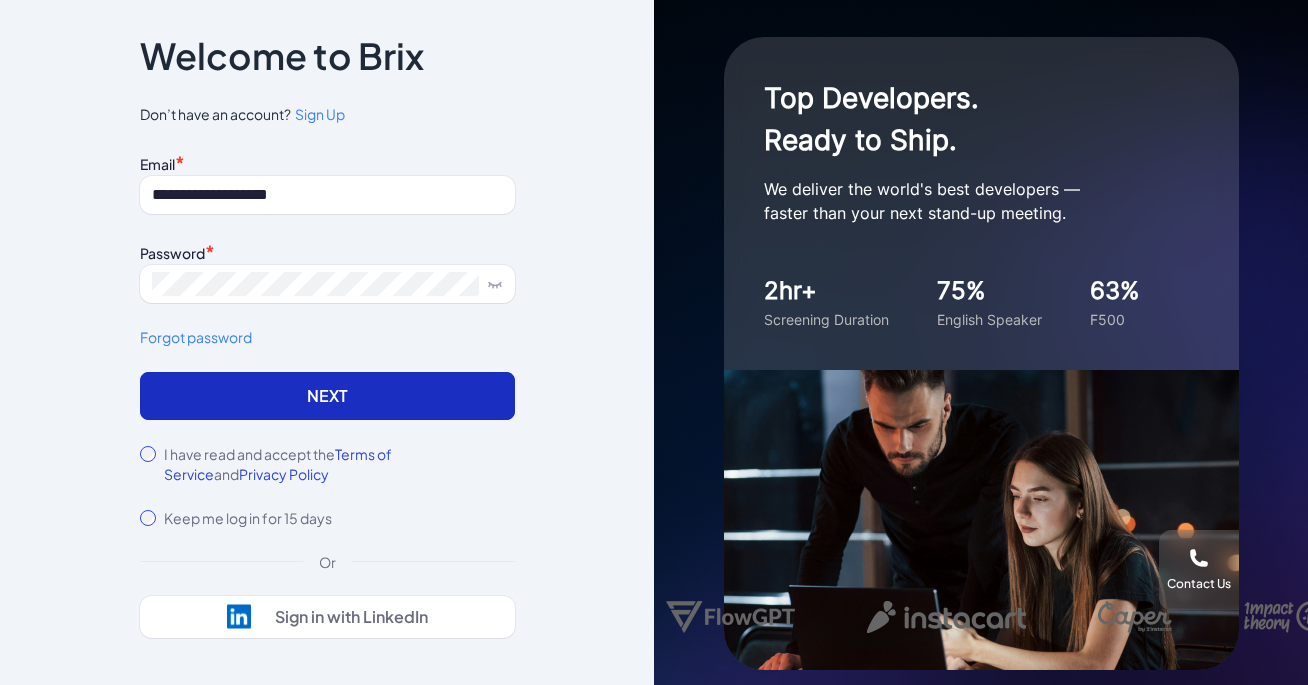 click on "Next" at bounding box center [327, 396] 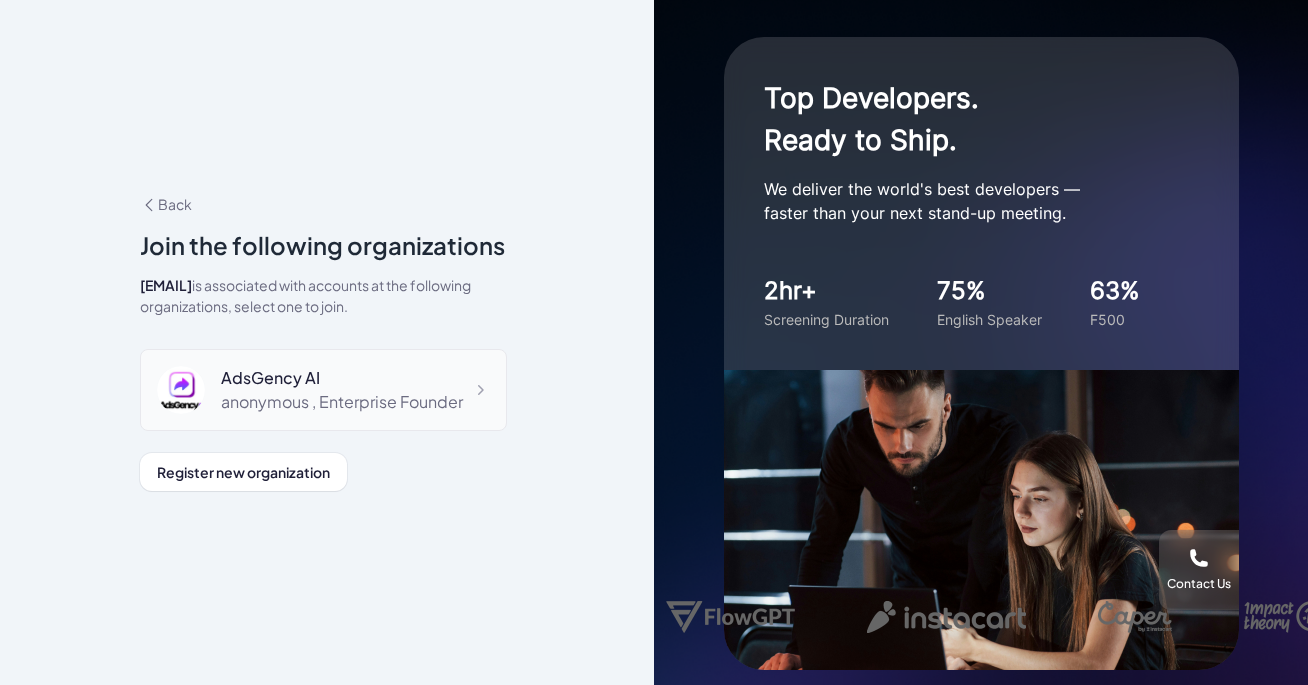 click on "AdsGency AI" at bounding box center (342, 378) 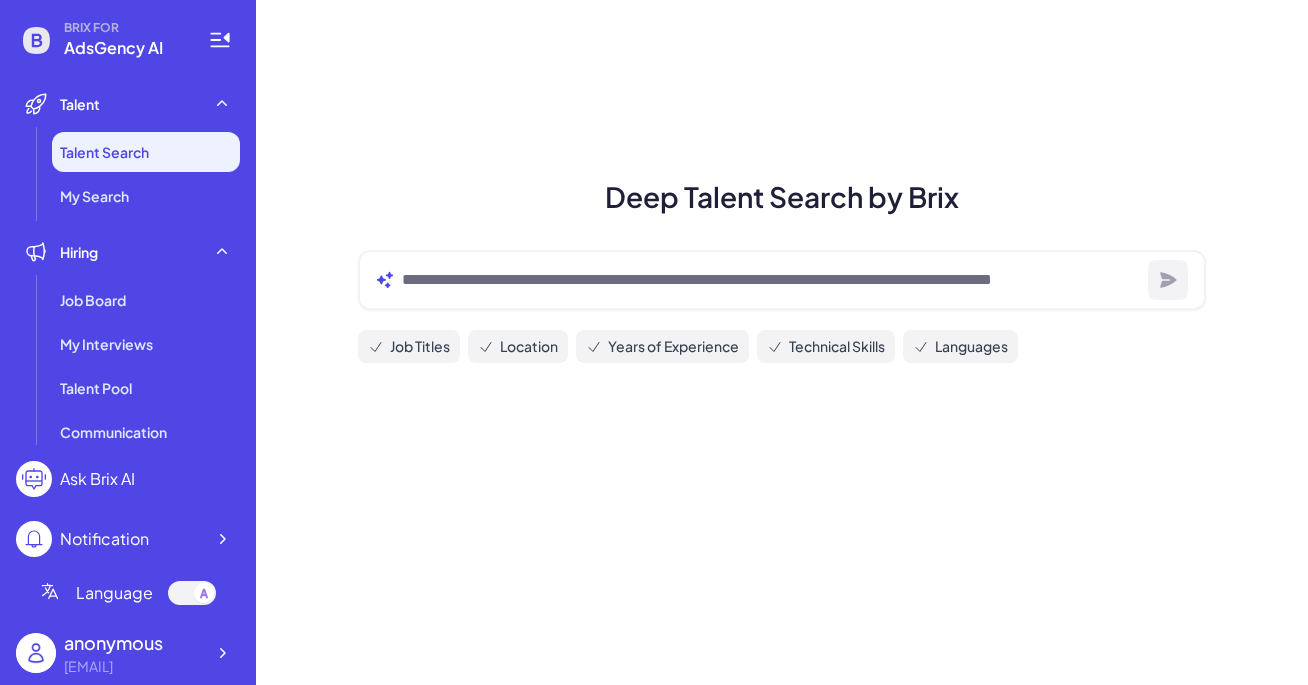 scroll, scrollTop: 0, scrollLeft: 0, axis: both 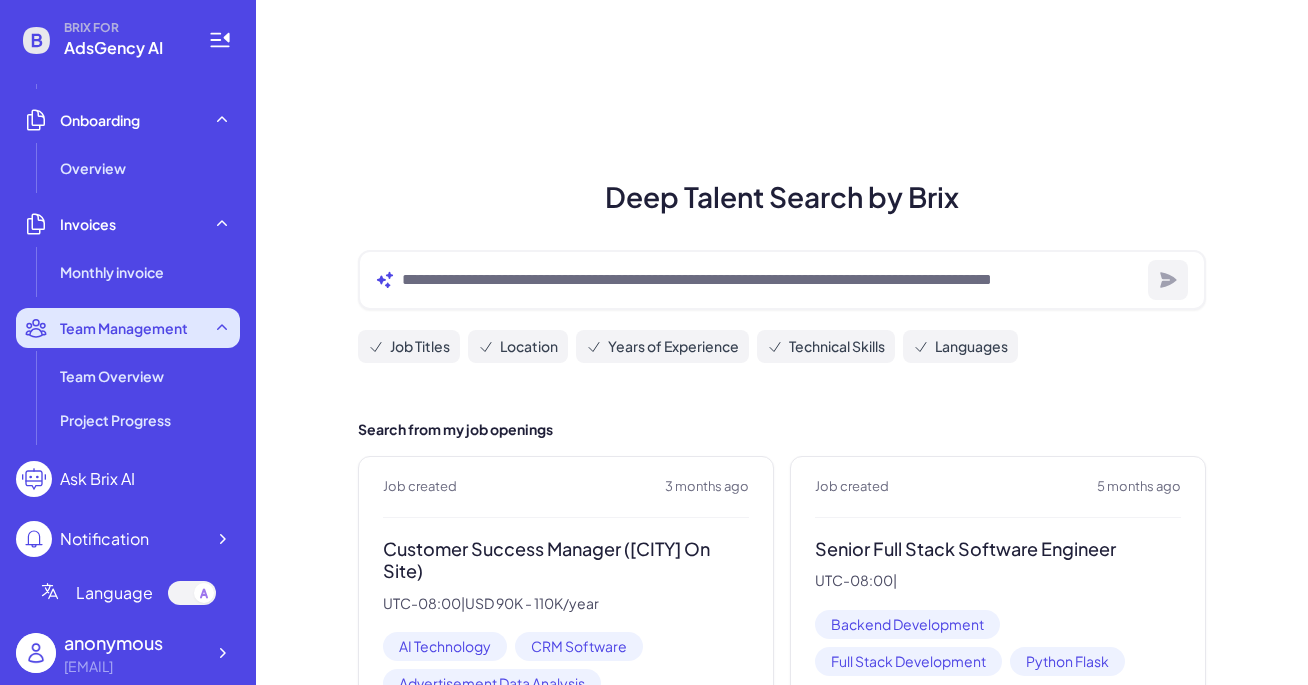 click on "Team Management" at bounding box center [124, 328] 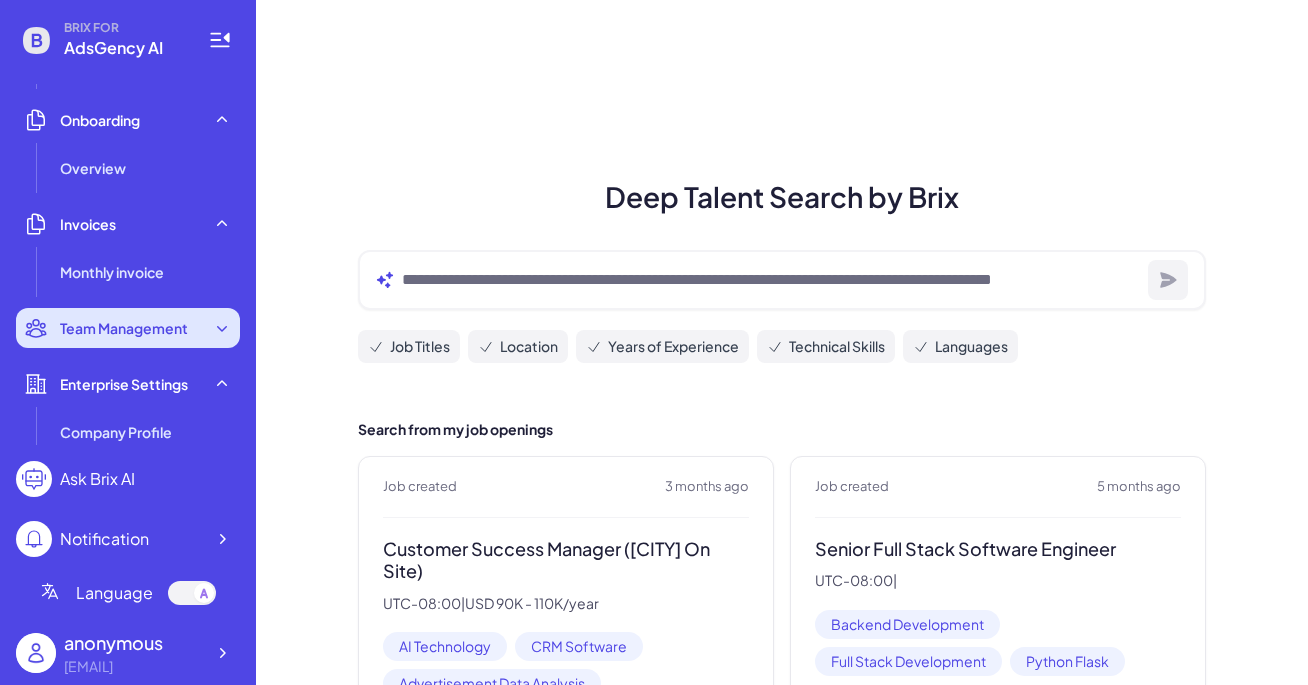 click on "Team Management" at bounding box center (124, 328) 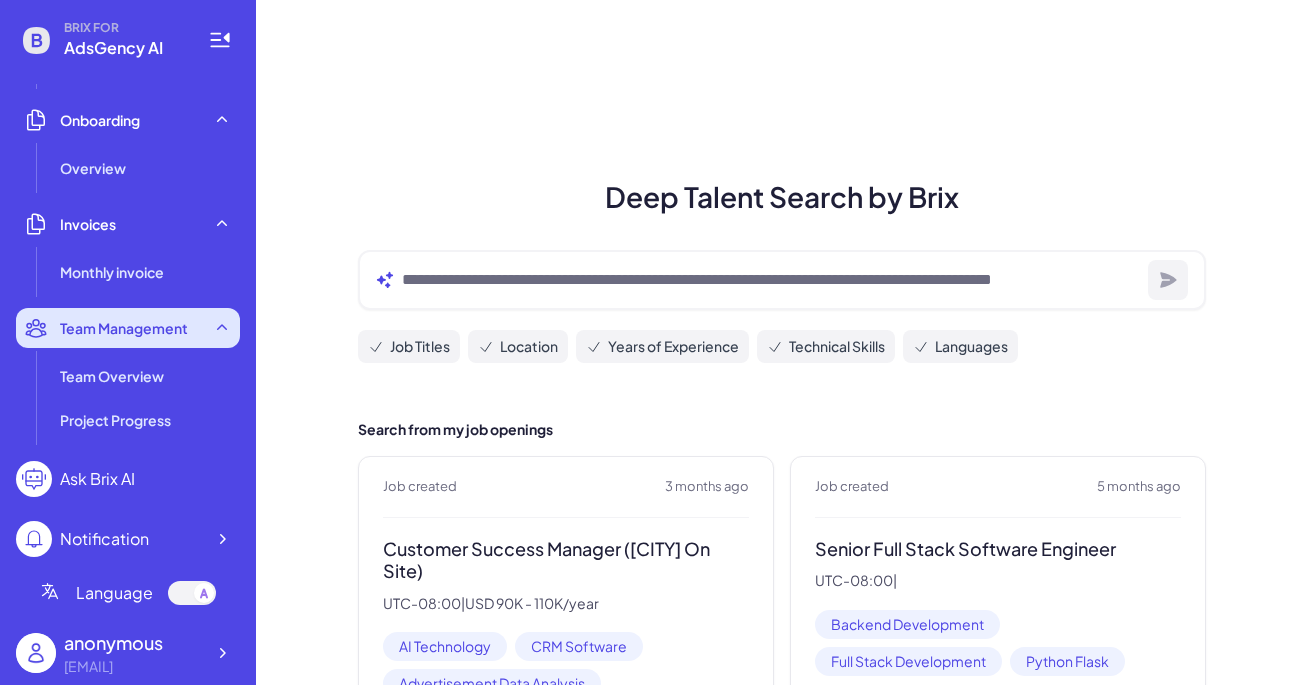 scroll, scrollTop: 468, scrollLeft: 0, axis: vertical 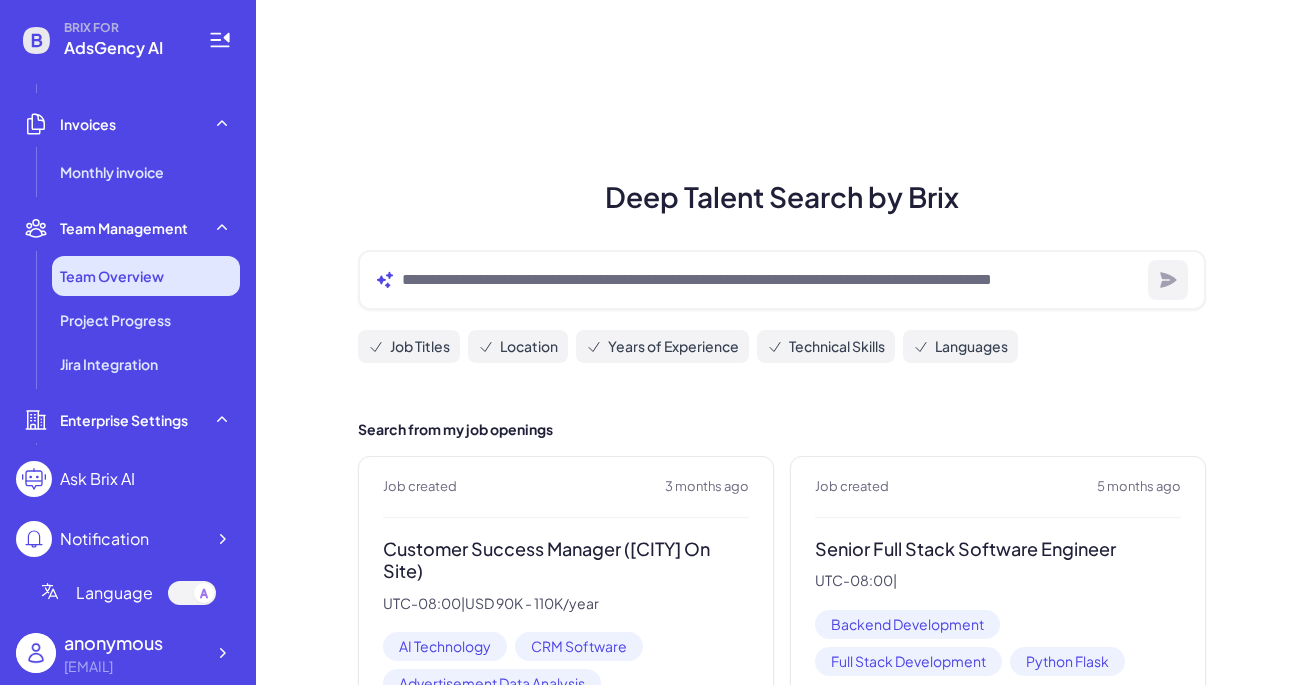 click on "Team Overview" at bounding box center (112, 276) 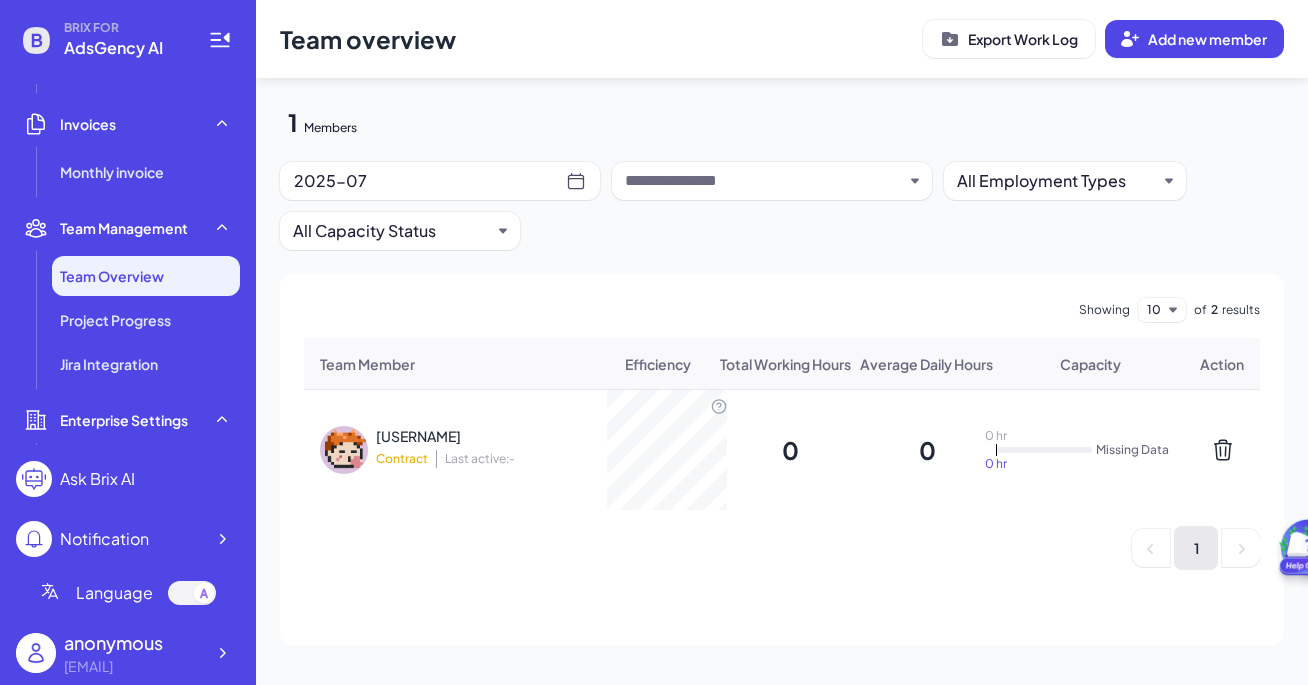 click on "2025-07" at bounding box center (430, 181) 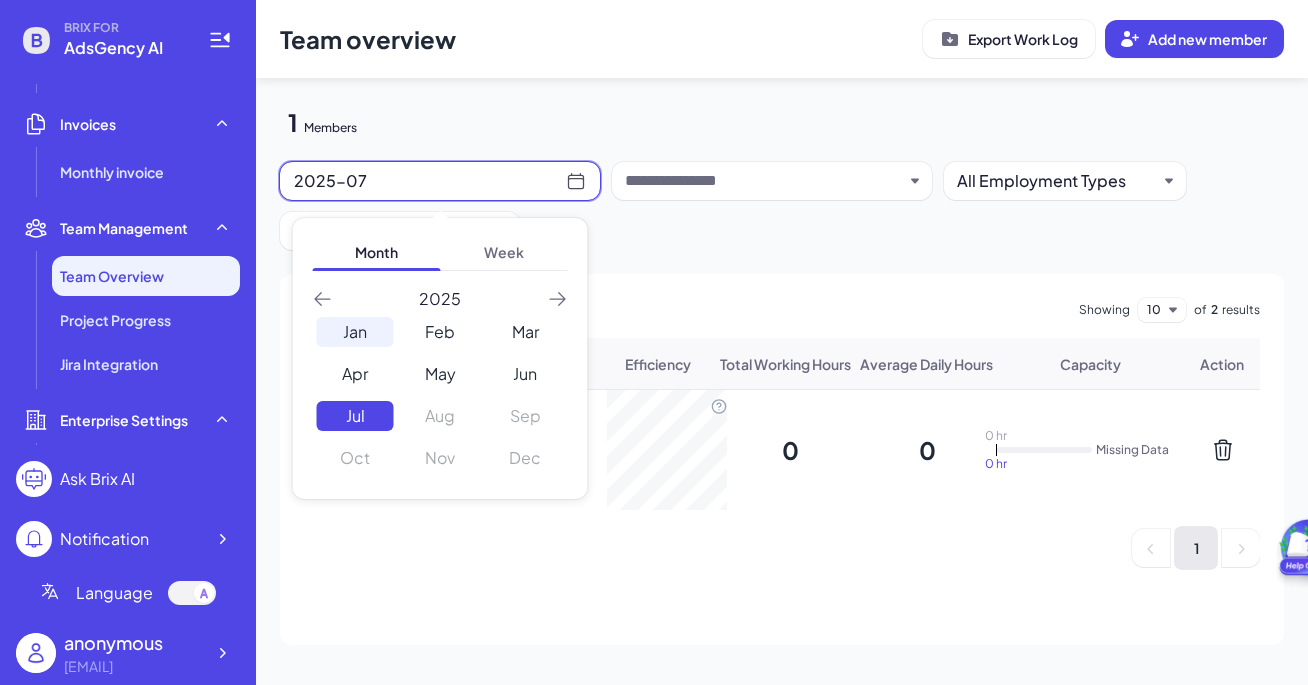 click on "Jan" at bounding box center [355, 332] 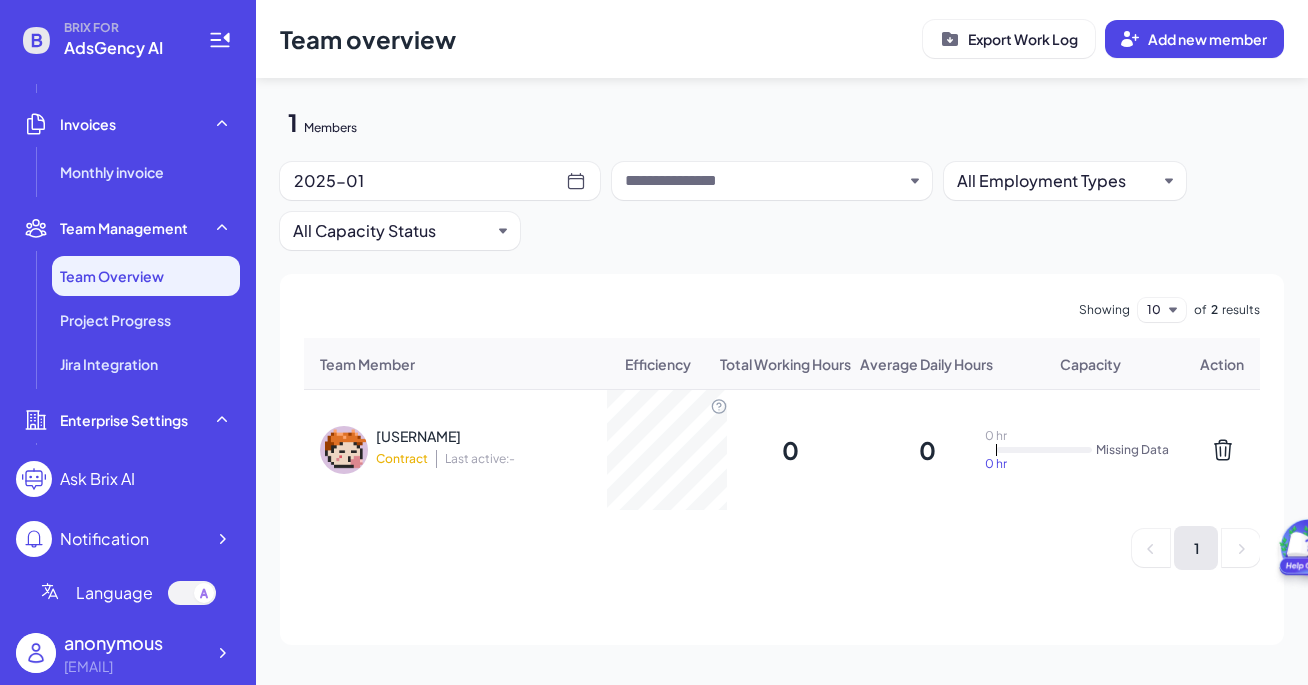 click on "2025-01" at bounding box center [440, 181] 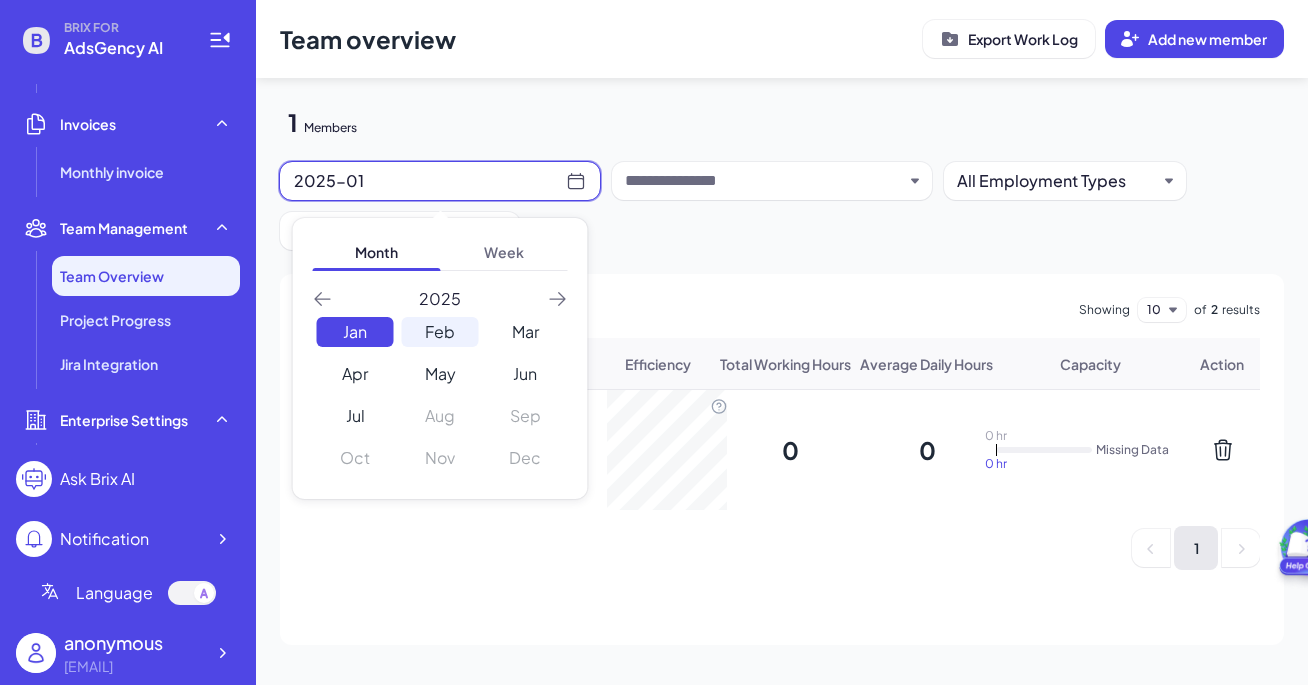 click on "Feb" at bounding box center [440, 332] 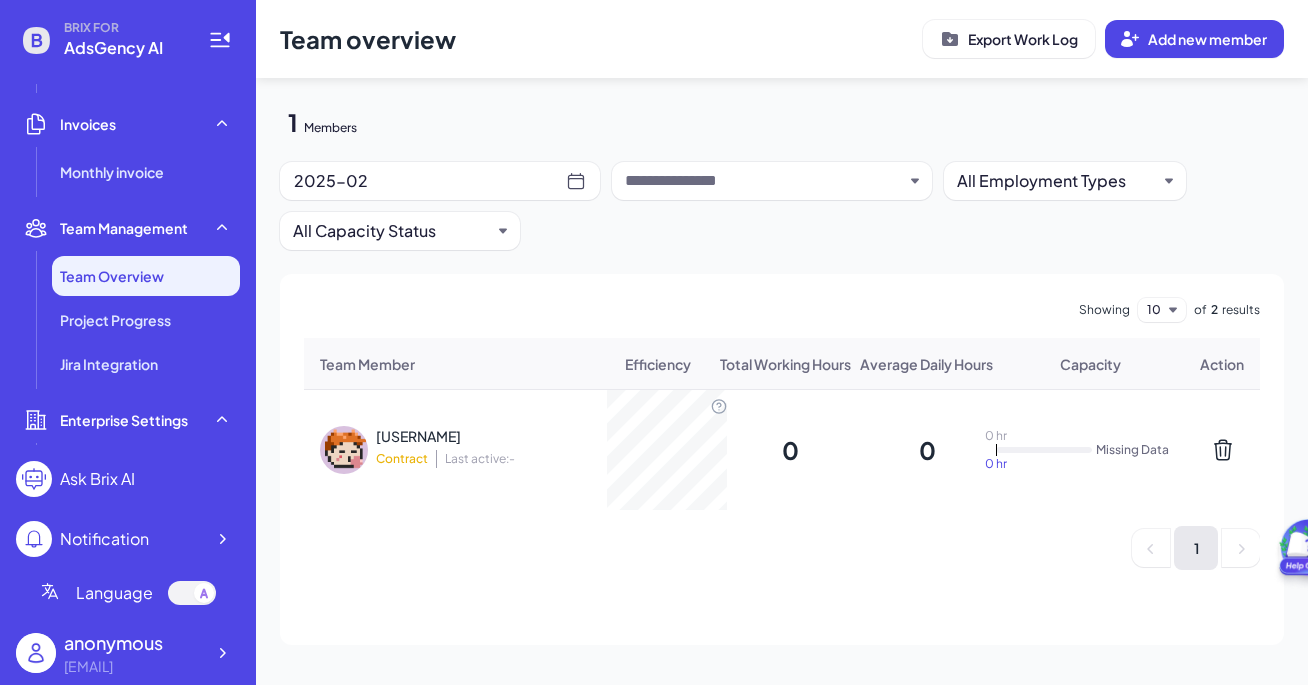 click 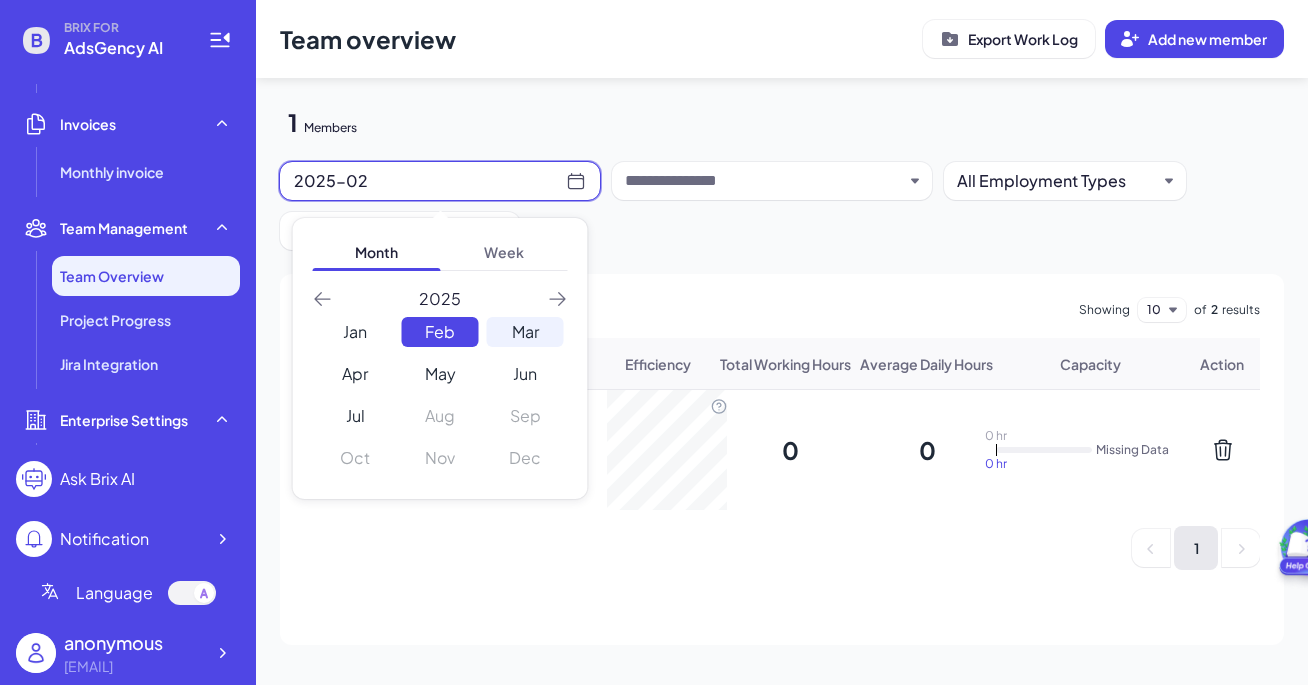 click on "Mar" at bounding box center (525, 332) 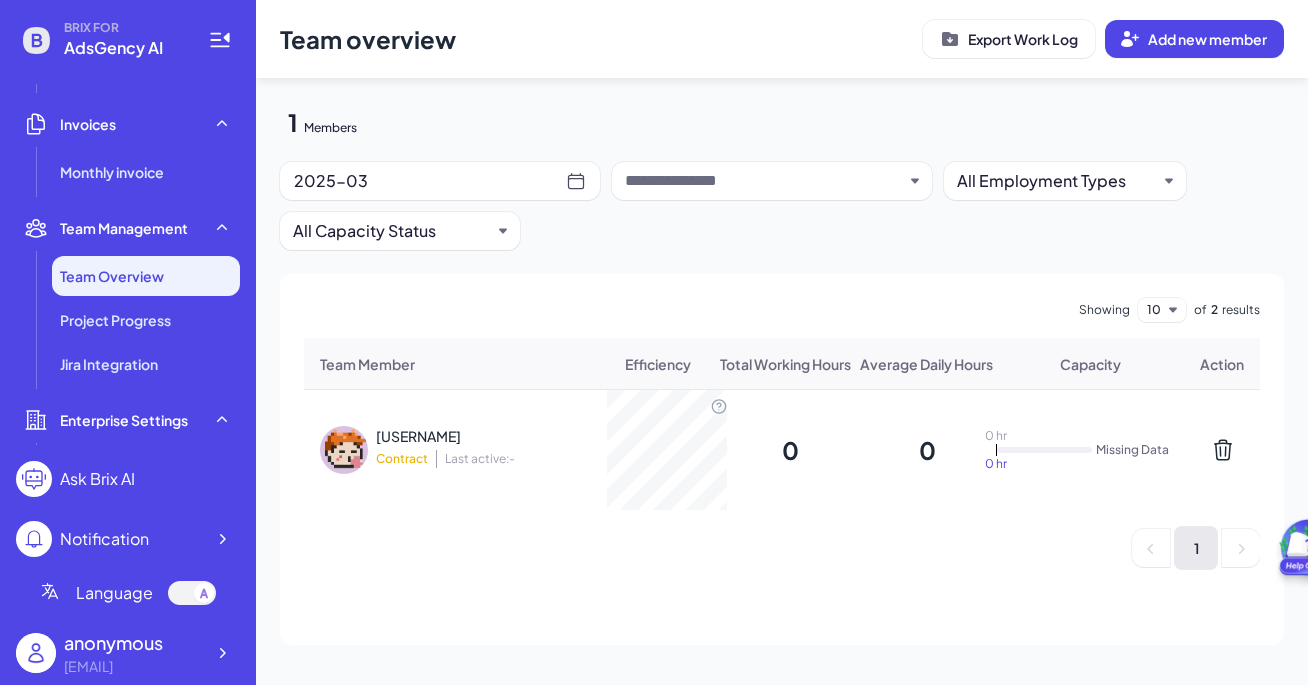 click on "ravensun" at bounding box center [506, 436] 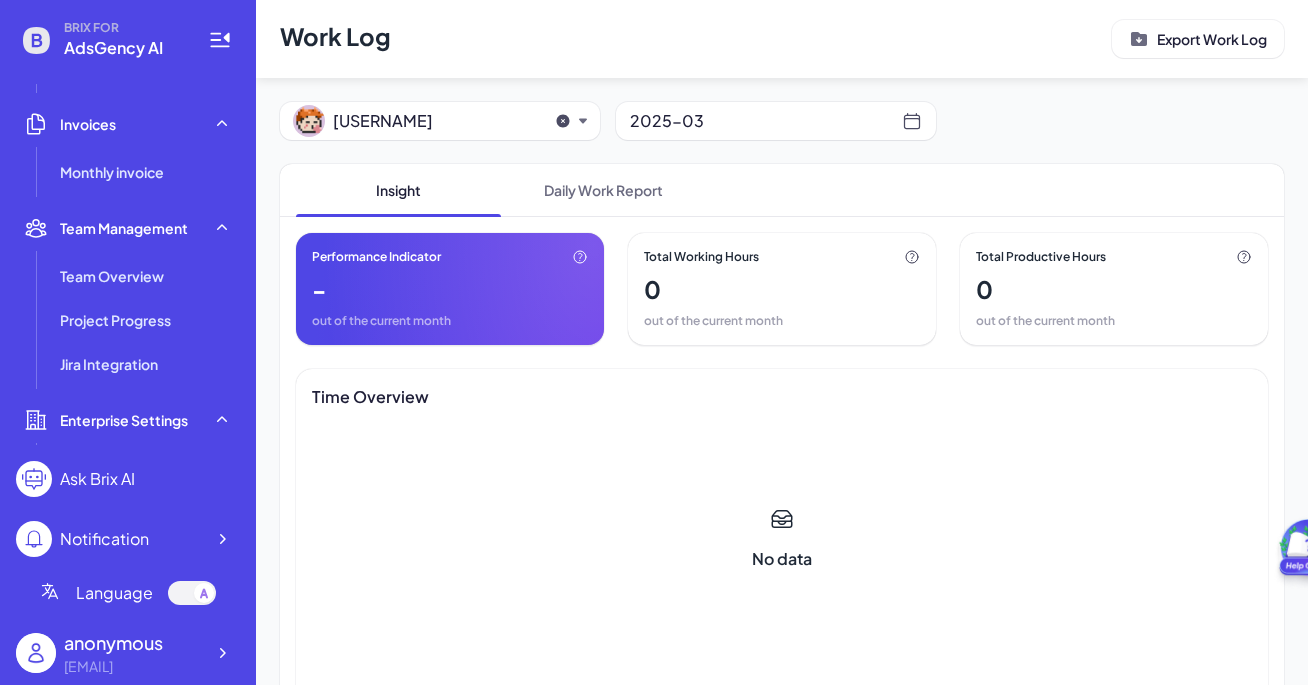 click on "ravensun" at bounding box center [433, 121] 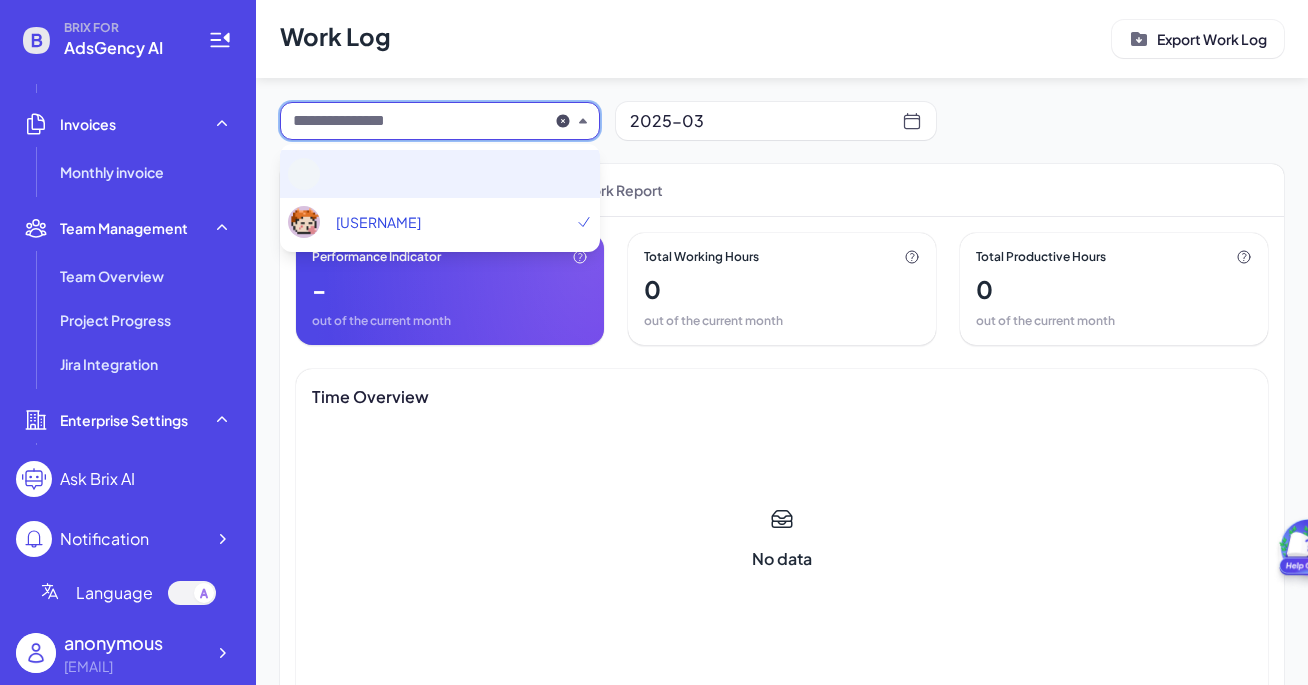 click at bounding box center (440, 174) 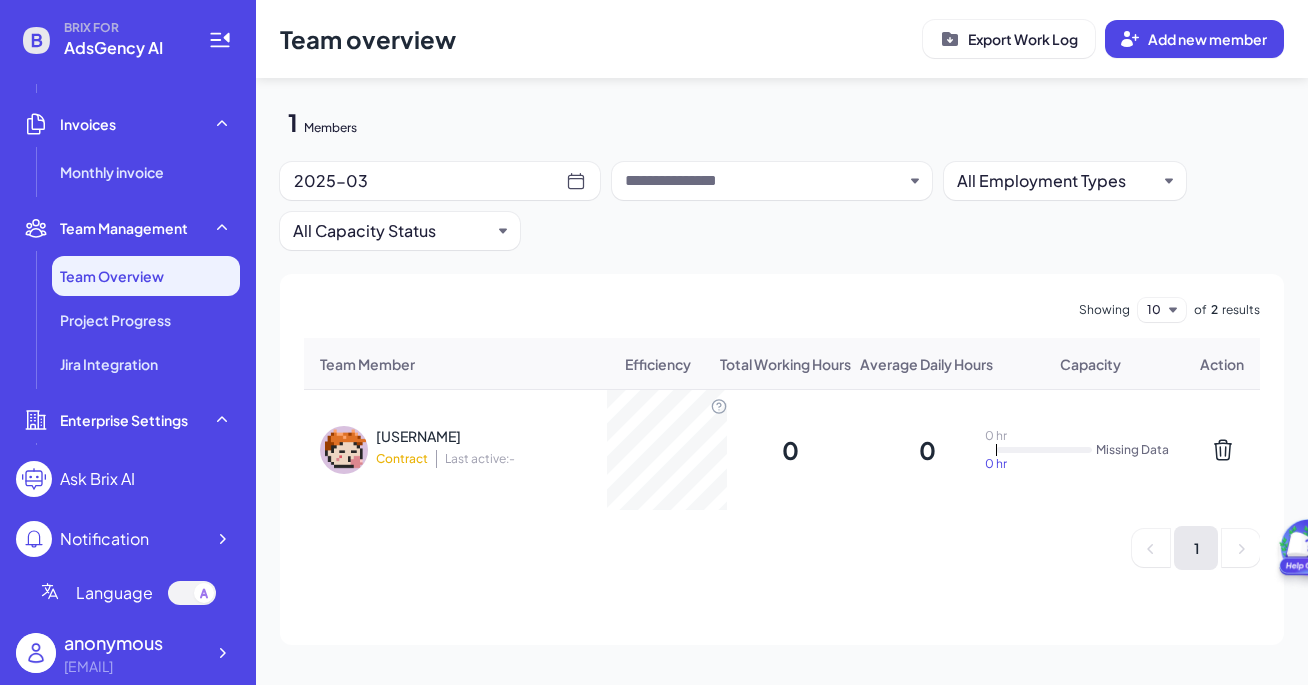 click at bounding box center [764, 181] 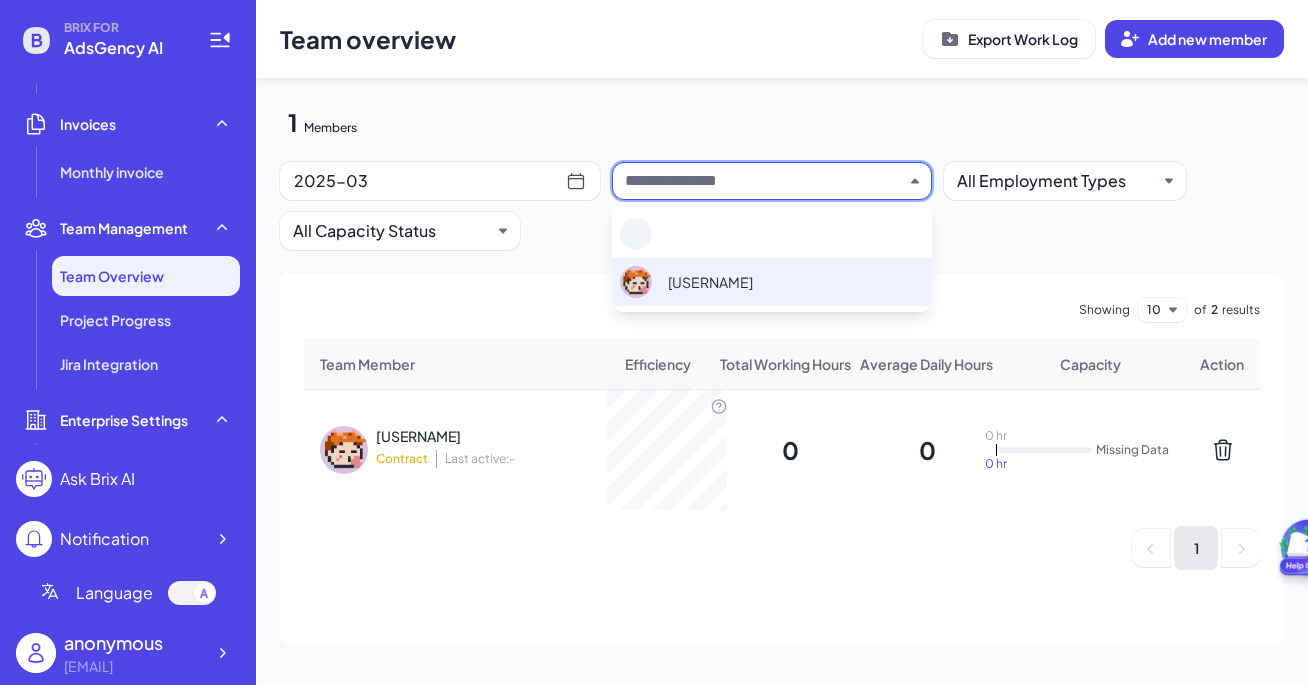 click on "ravensun" at bounding box center [710, 282] 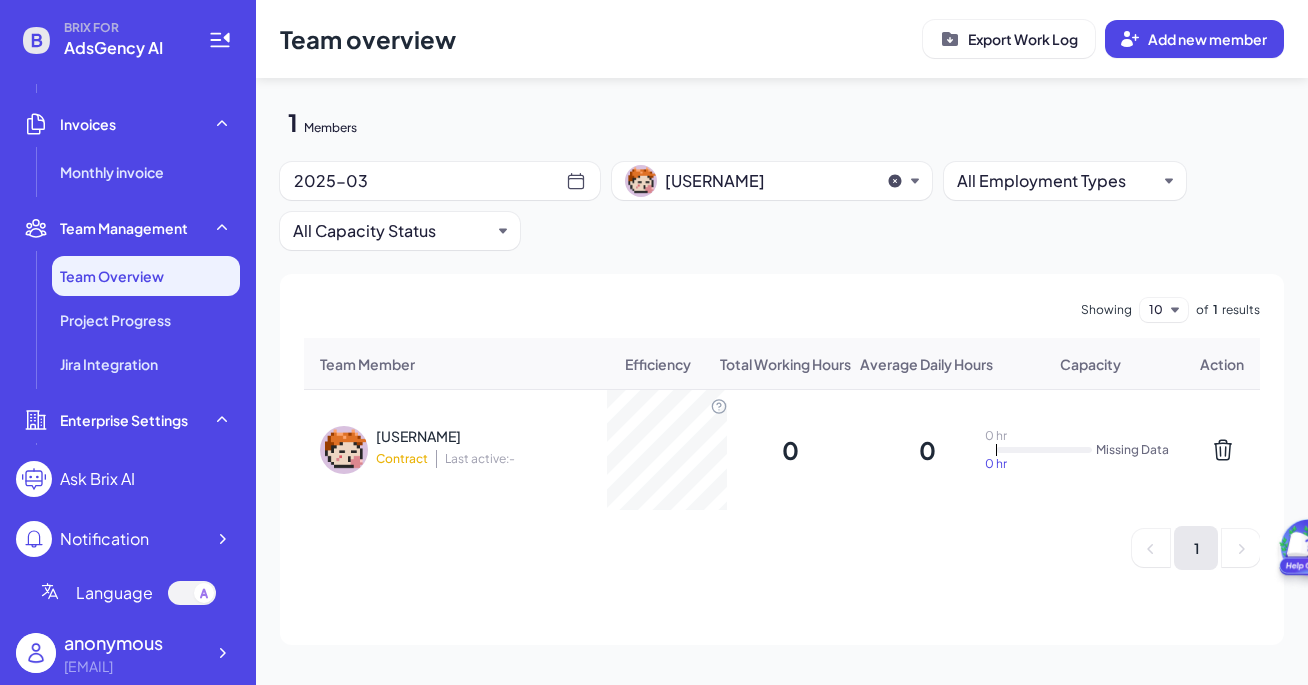 click on "Contract Last active:  -" at bounding box center [506, 459] 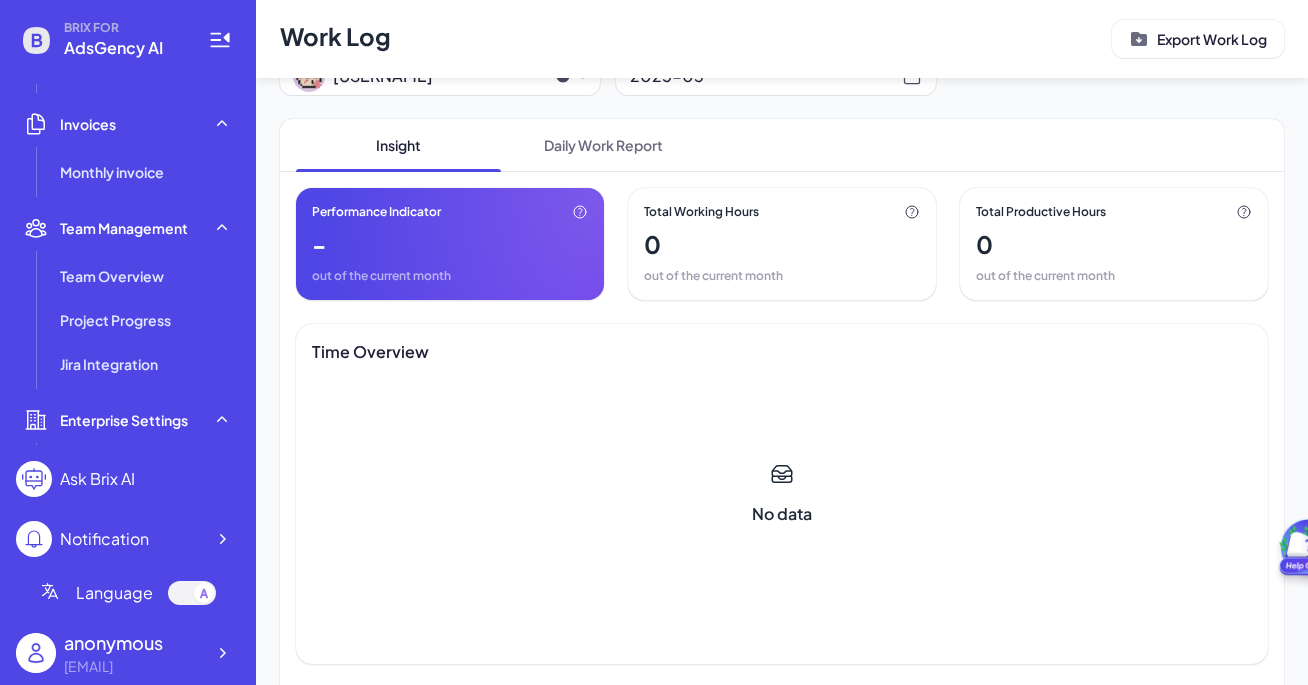 scroll, scrollTop: 47, scrollLeft: 0, axis: vertical 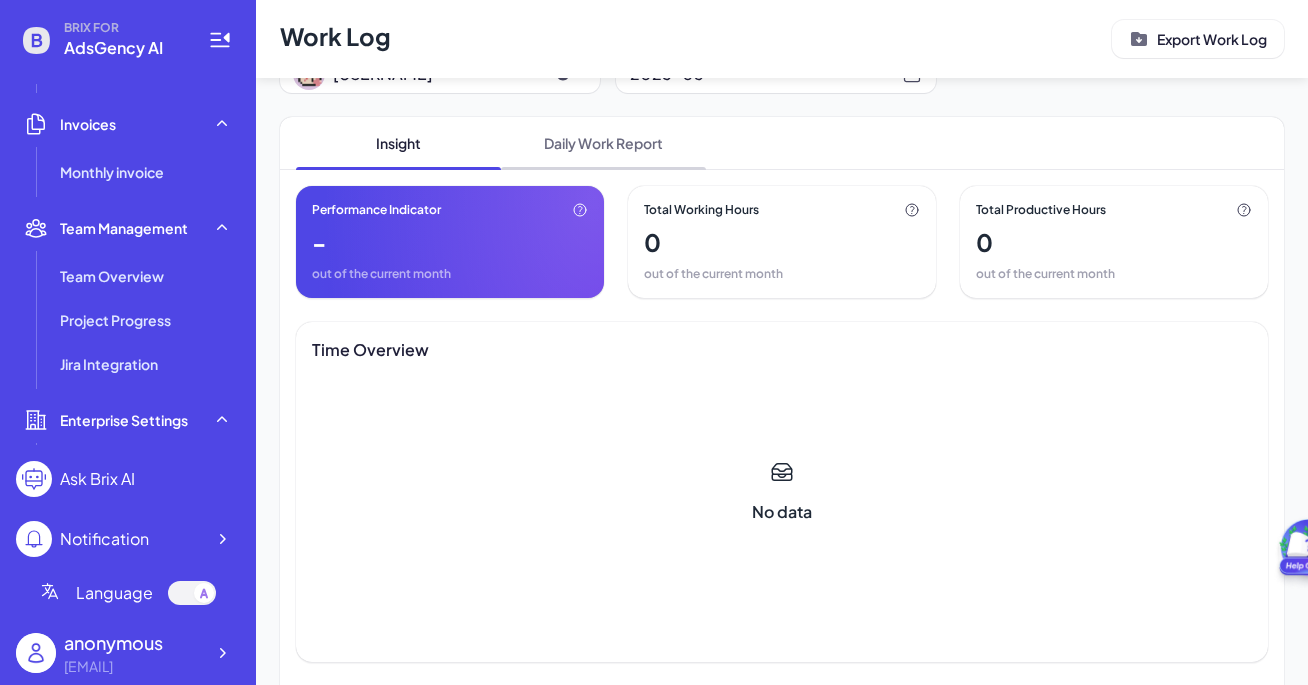 click on "Daily Work Report" at bounding box center (603, 143) 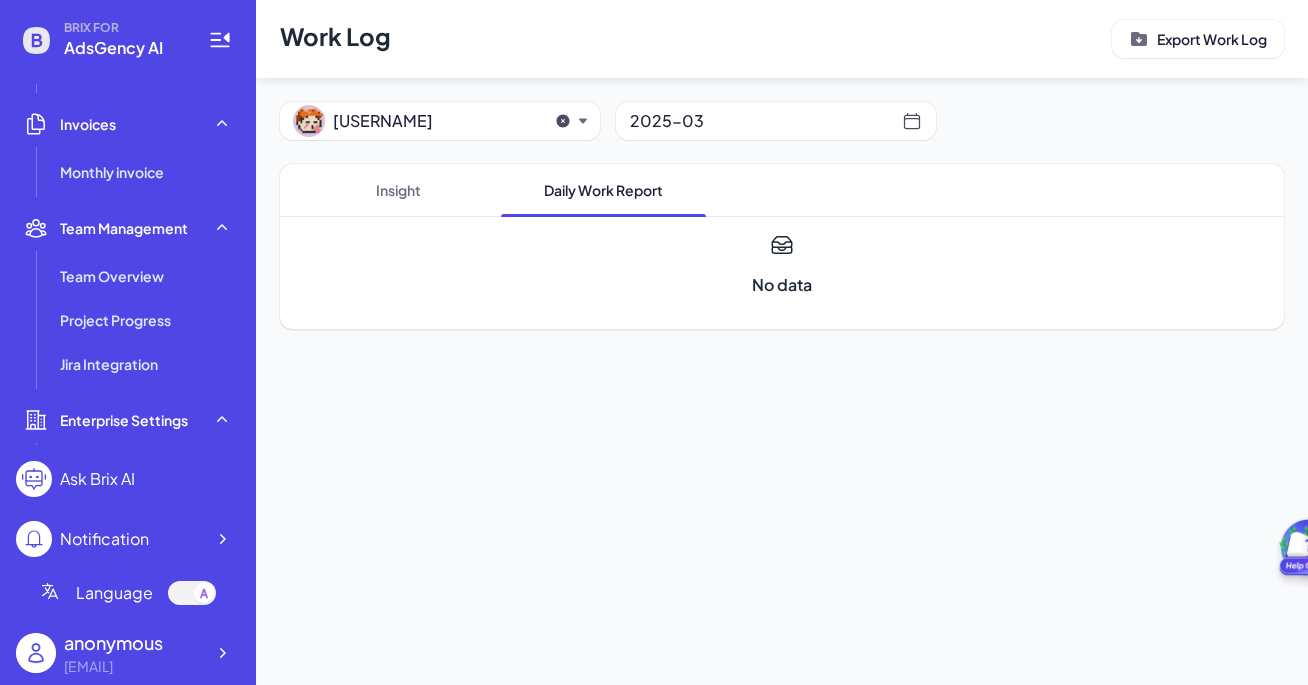 click 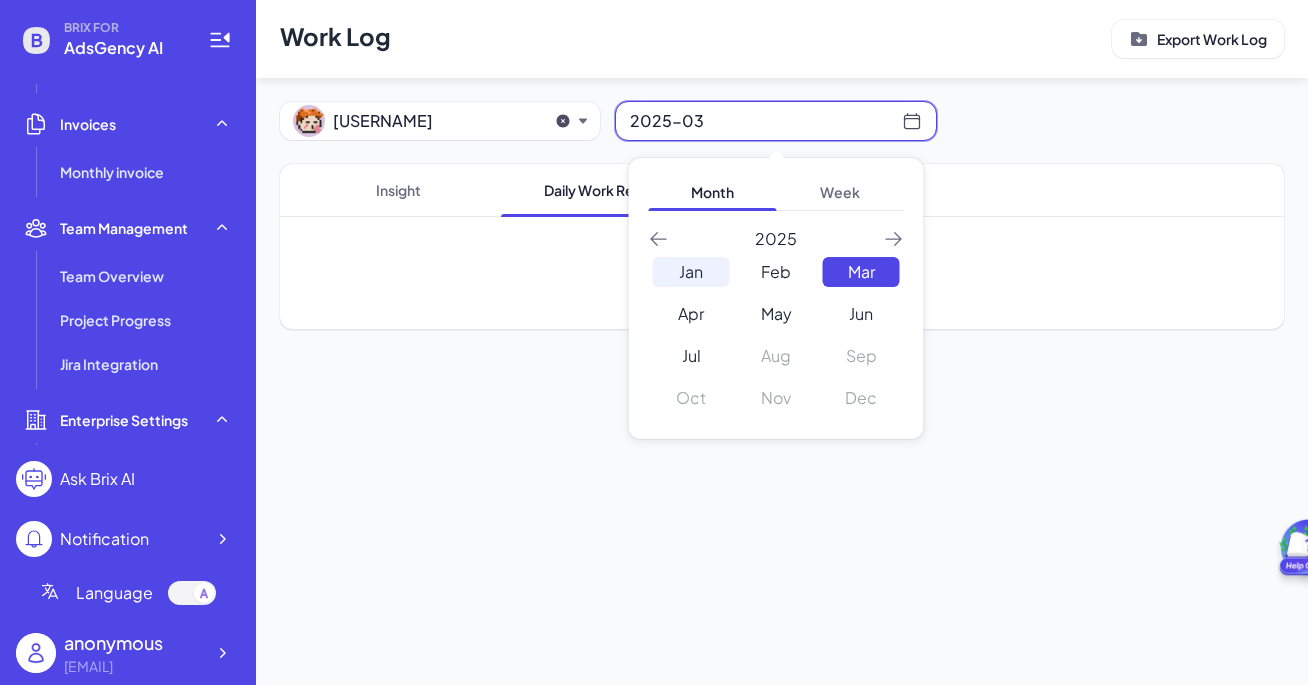 click on "Jan" at bounding box center (691, 272) 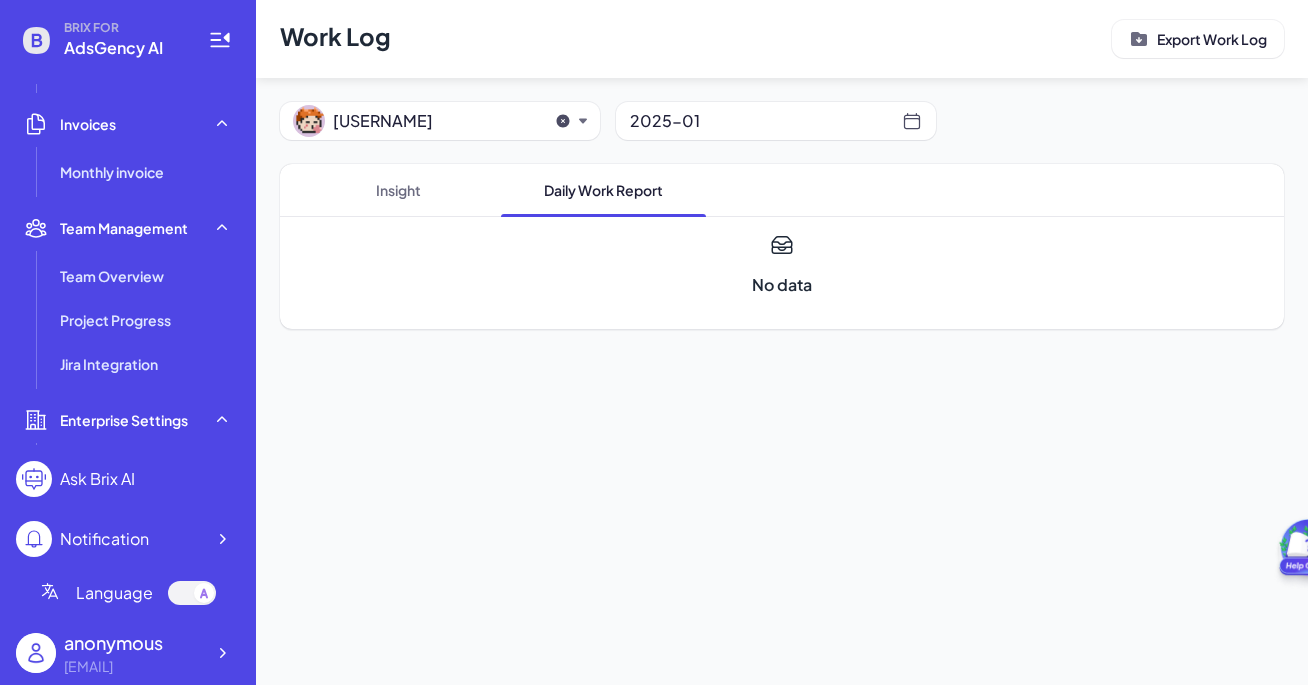 click on "2025-01" at bounding box center [766, 121] 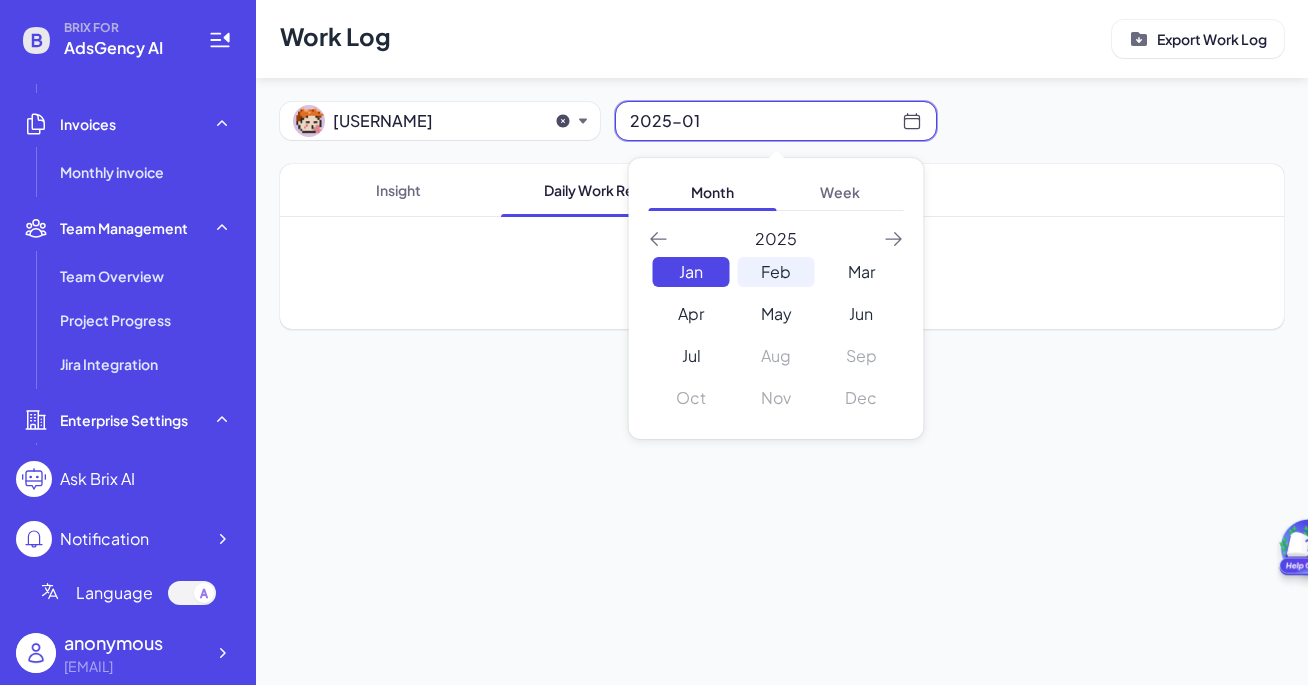 click on "Feb" at bounding box center [776, 272] 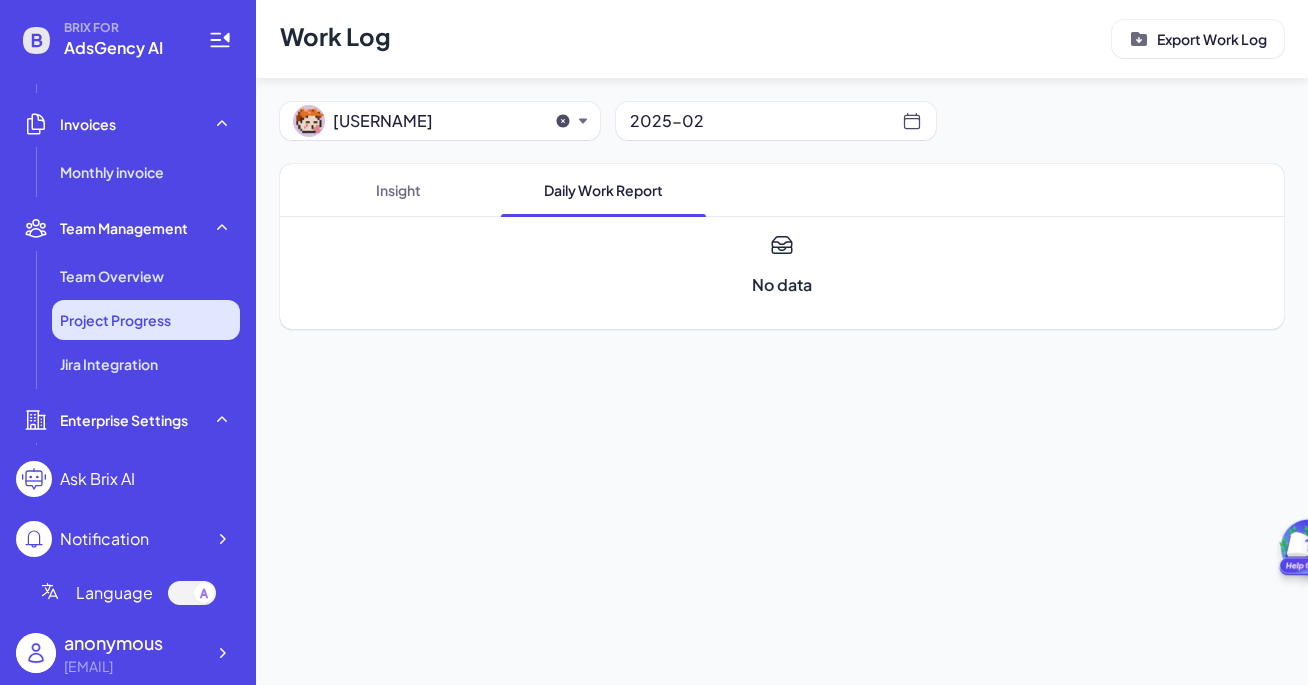 click on "Project Progress" at bounding box center [146, 320] 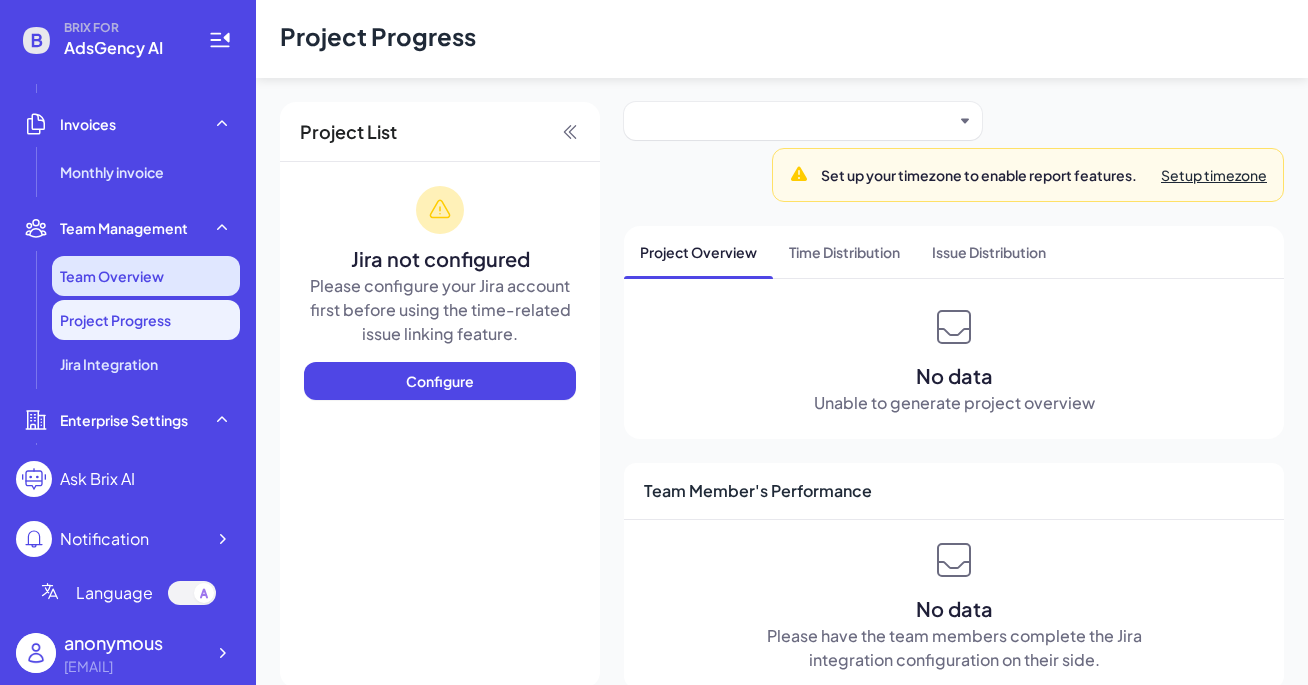 click on "Team Overview" at bounding box center [146, 276] 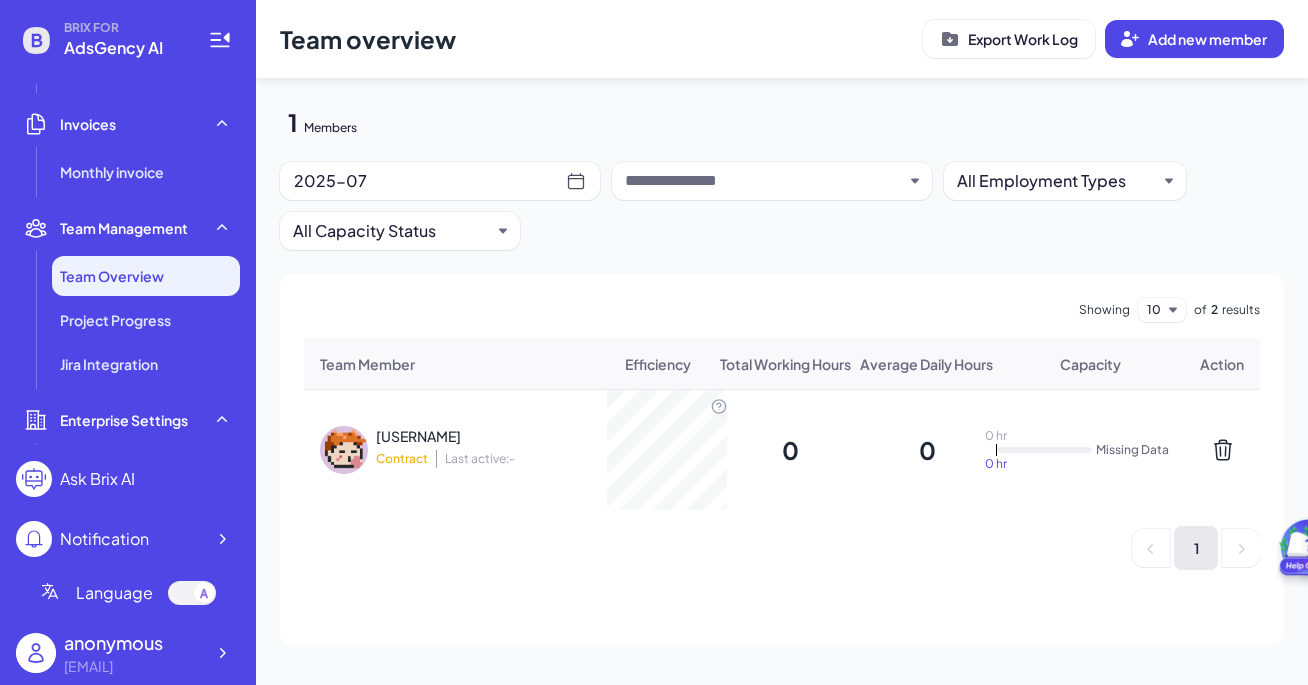 click at bounding box center (344, 450) 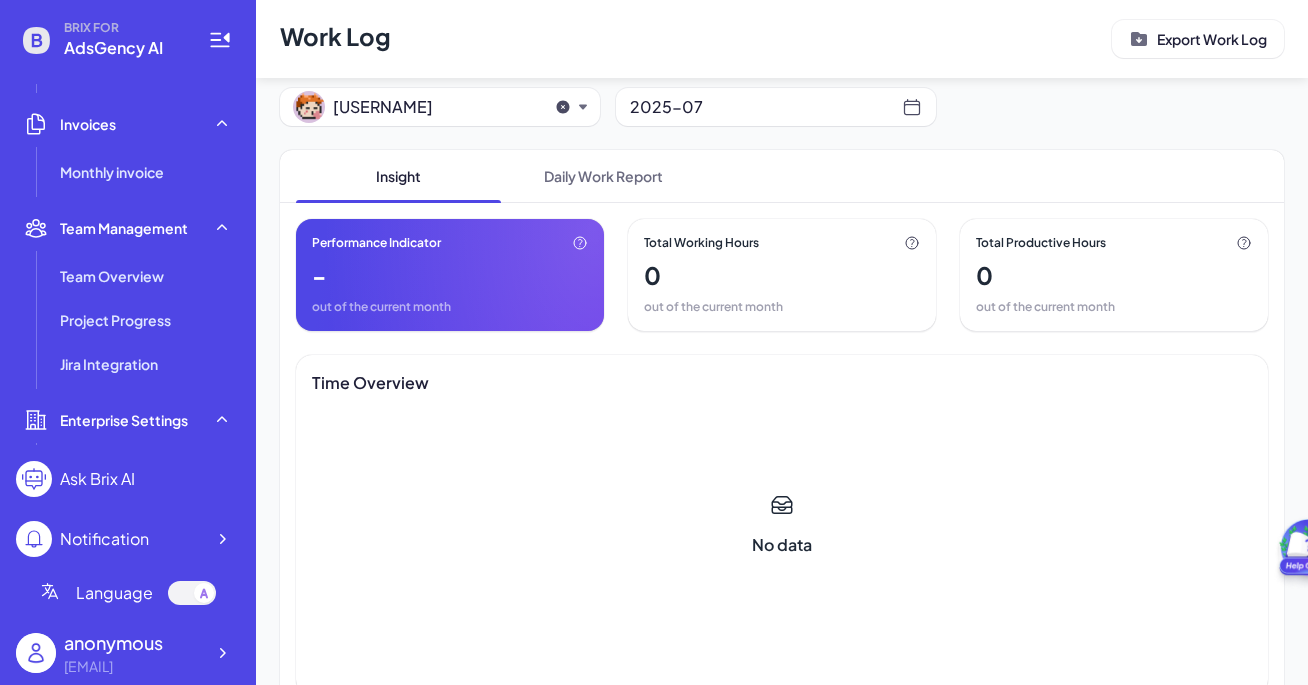scroll, scrollTop: 11, scrollLeft: 0, axis: vertical 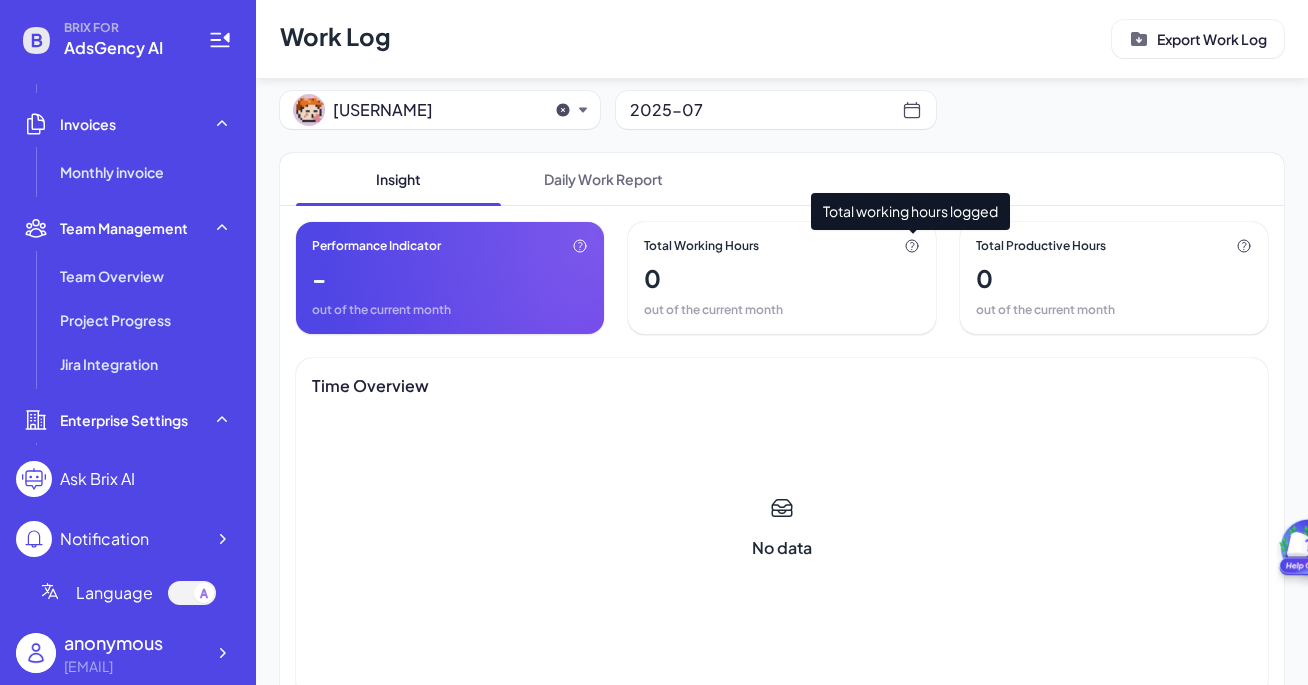 click 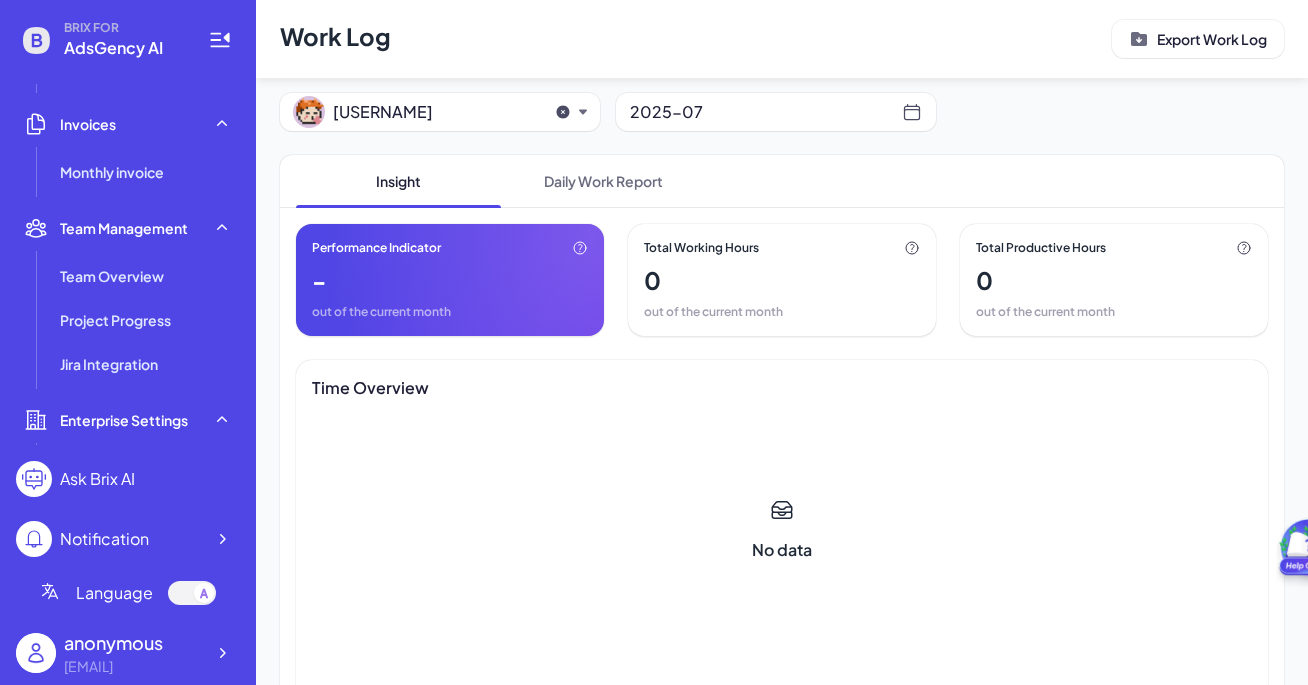 scroll, scrollTop: 0, scrollLeft: 0, axis: both 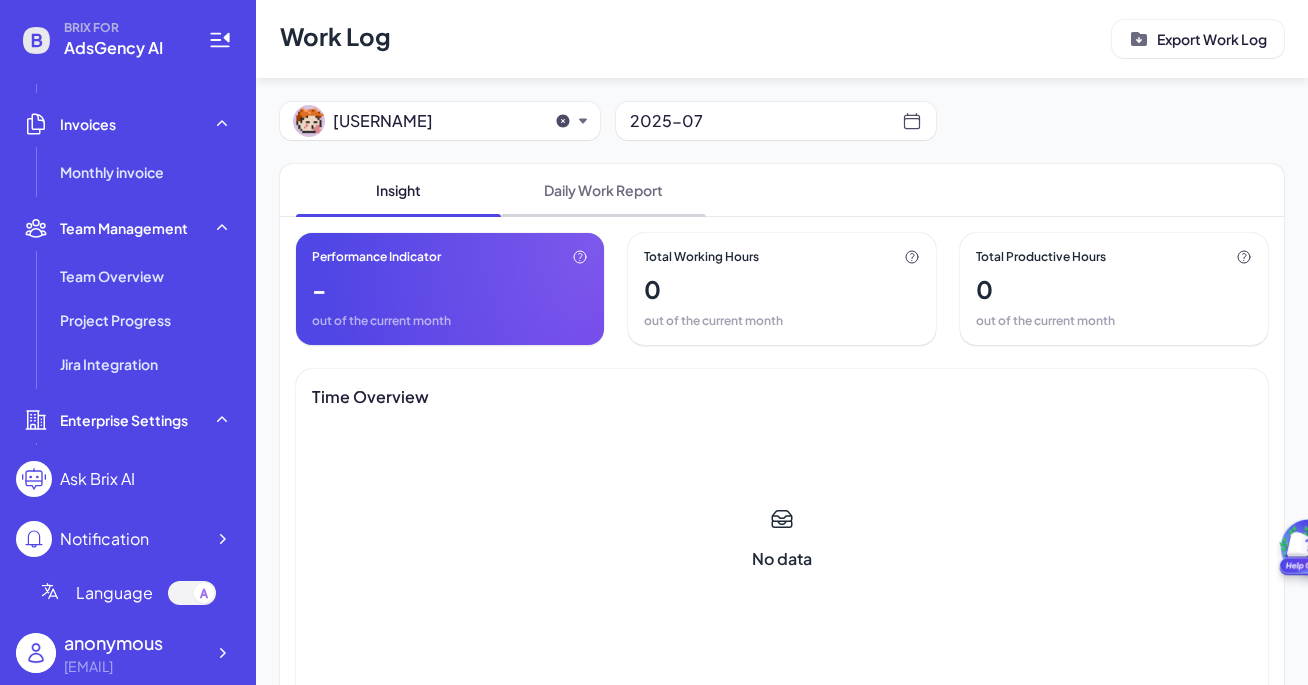 click on "Daily Work Report" at bounding box center [603, 190] 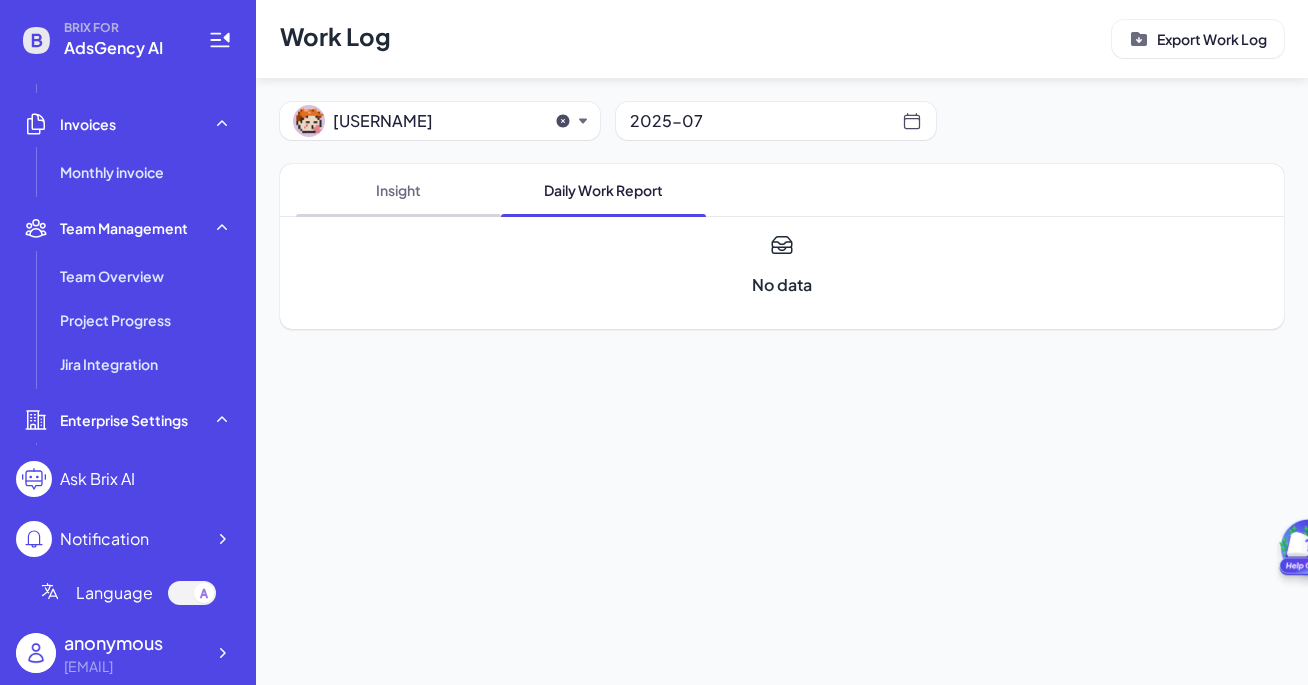 click on "Insight" at bounding box center (398, 190) 